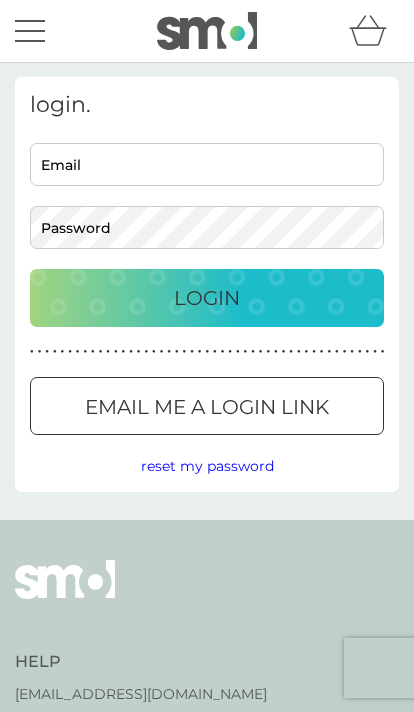 scroll, scrollTop: 0, scrollLeft: 0, axis: both 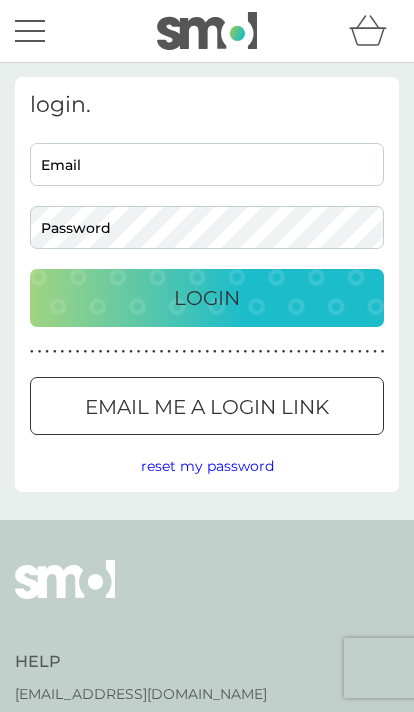 click on "Email" at bounding box center (207, 164) 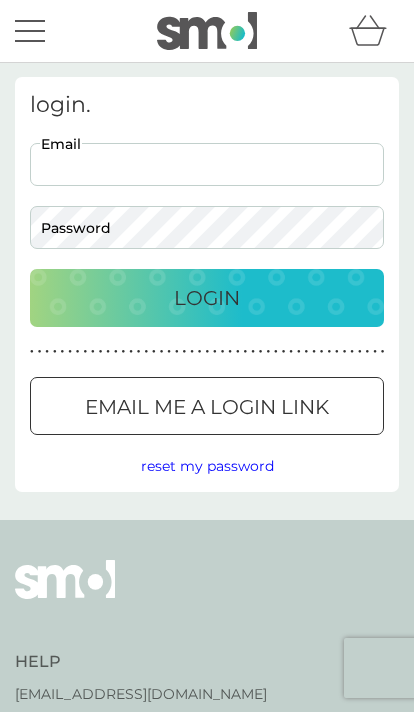 type on "[EMAIL_ADDRESS][DOMAIN_NAME]" 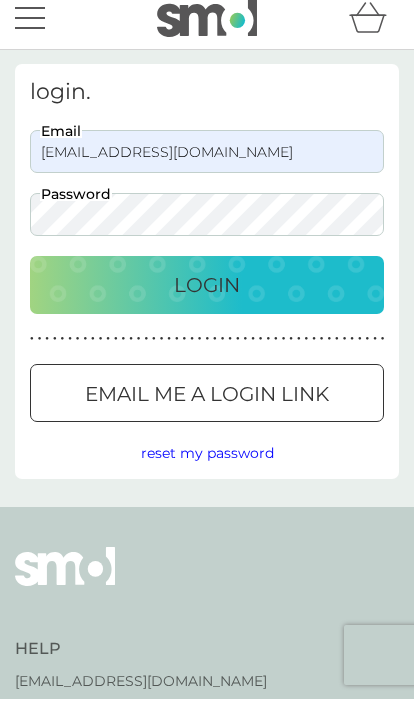 click on "Login" at bounding box center (207, 298) 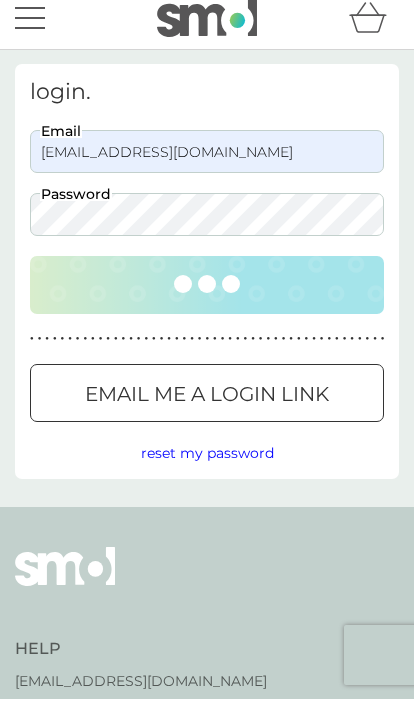 scroll, scrollTop: 13, scrollLeft: 0, axis: vertical 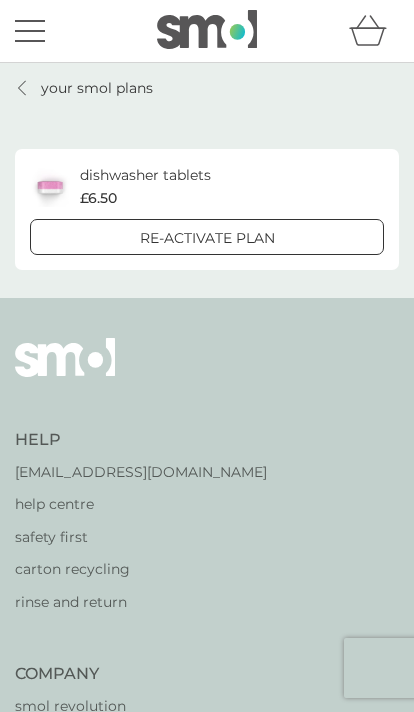 click on "your smol plans" at bounding box center [97, 88] 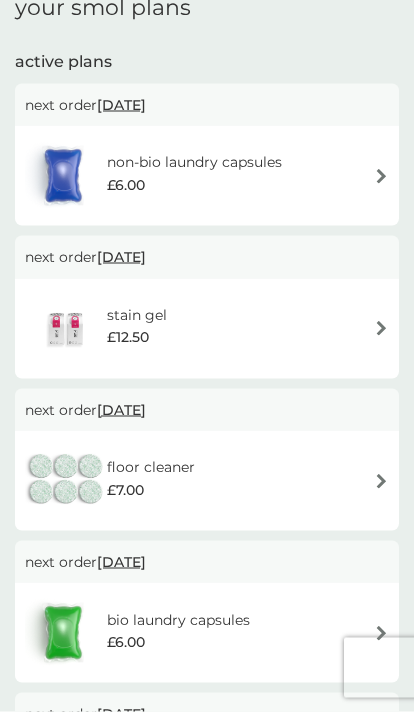 scroll, scrollTop: 83, scrollLeft: 0, axis: vertical 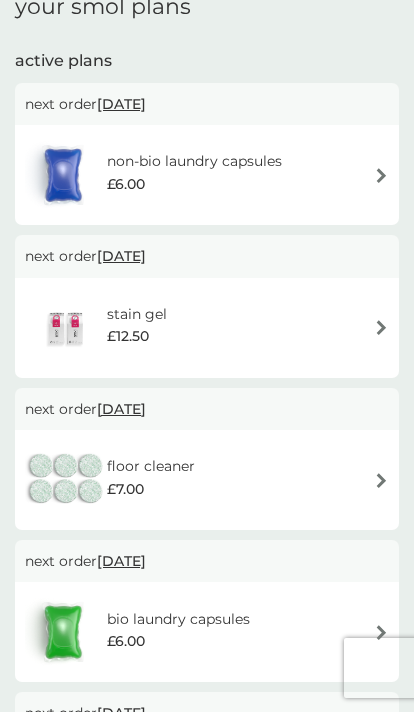 click on "bio laundry capsules £6.00" at bounding box center (207, 632) 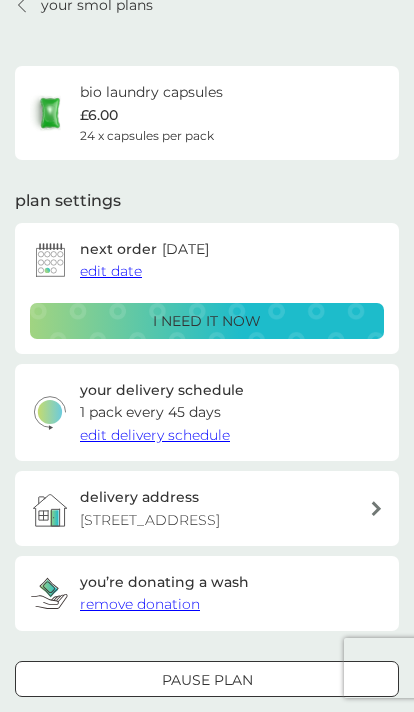 scroll, scrollTop: 0, scrollLeft: 0, axis: both 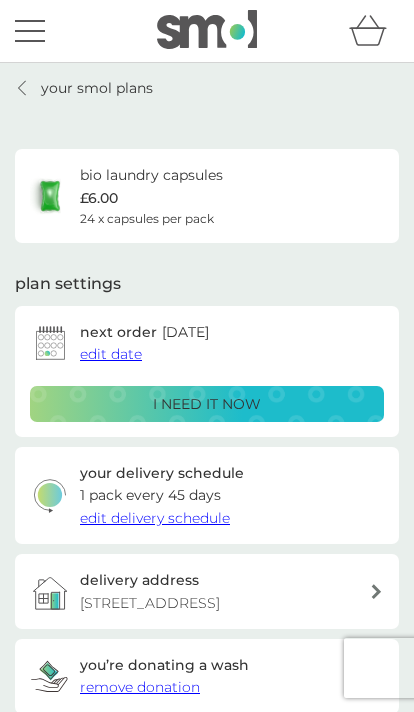 click on "edit delivery schedule" at bounding box center [155, 518] 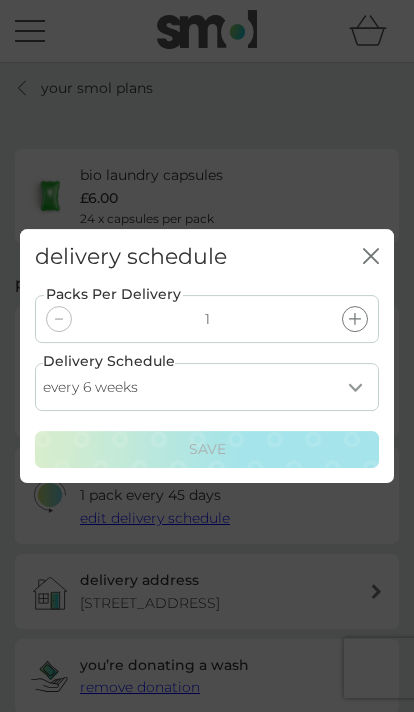 click on "every 1 week every 2 weeks every 3 weeks every 4 weeks every 5 weeks every 6 weeks every 7 weeks every 8 weeks every 9 weeks every 10 weeks every 11 weeks every 12 weeks every 13 weeks every 14 weeks every 15 weeks every 16 weeks every 17 weeks" at bounding box center (207, 388) 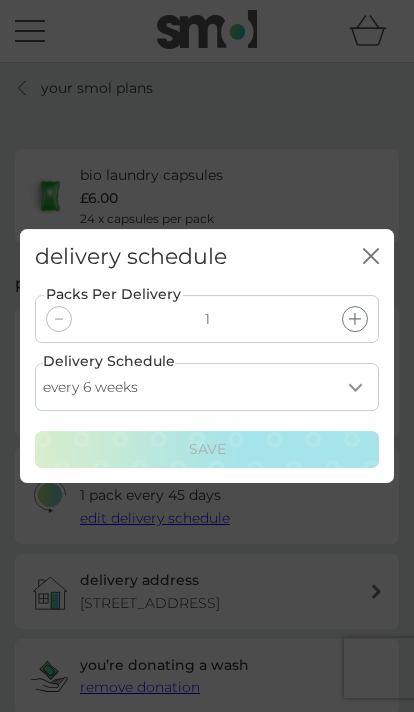 select on "28" 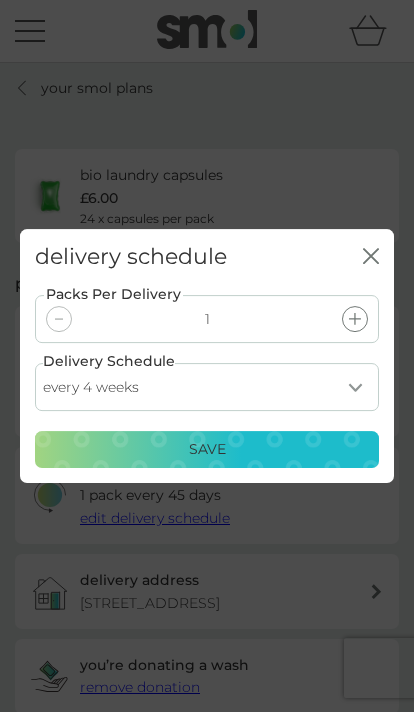 click on "Save" at bounding box center [207, 450] 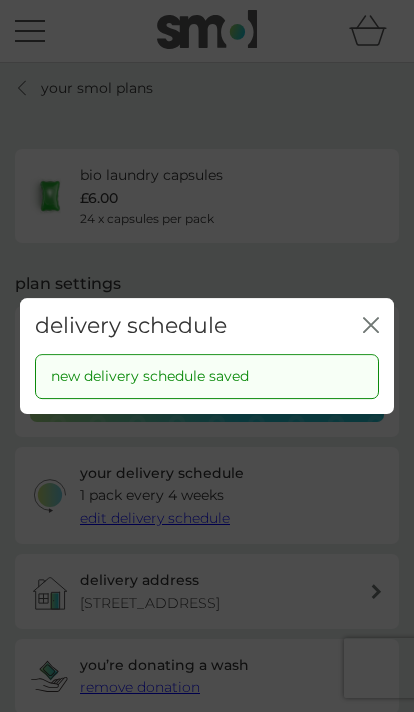 click on "close" 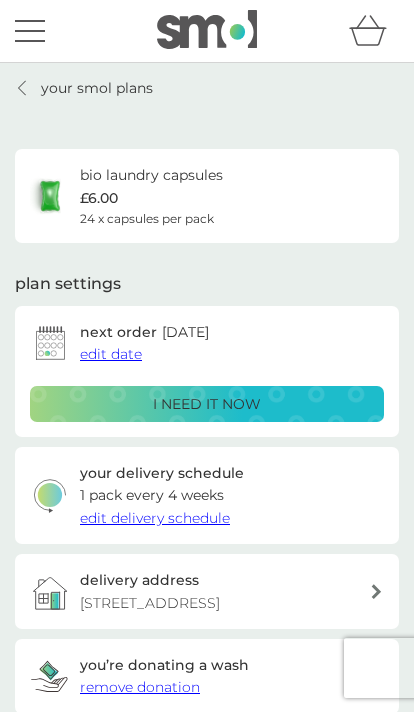 click on "your smol plans" at bounding box center [97, 88] 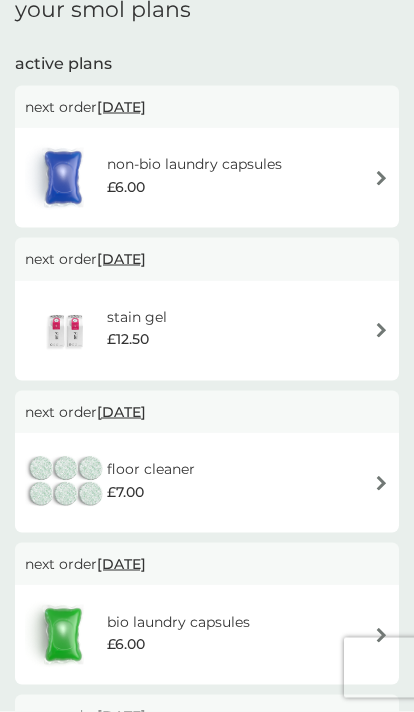 scroll, scrollTop: 84, scrollLeft: 0, axis: vertical 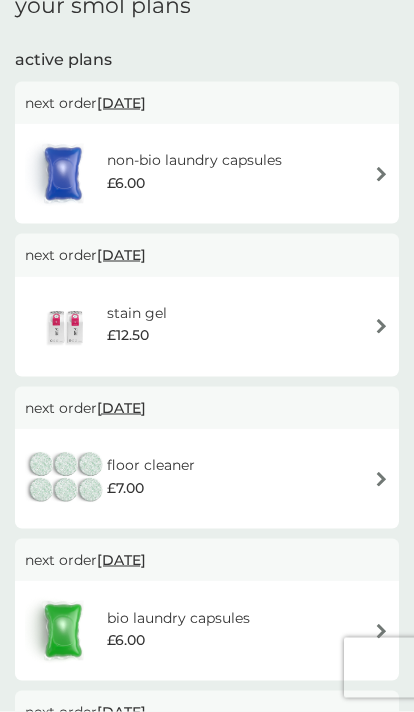 click on "12 Oct 2025" at bounding box center [121, 560] 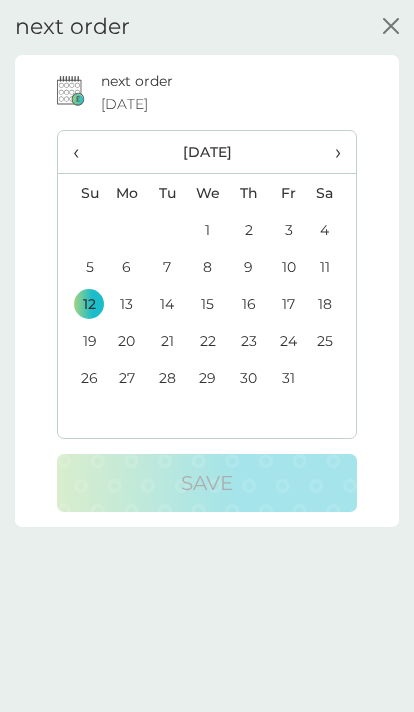 scroll, scrollTop: 85, scrollLeft: 0, axis: vertical 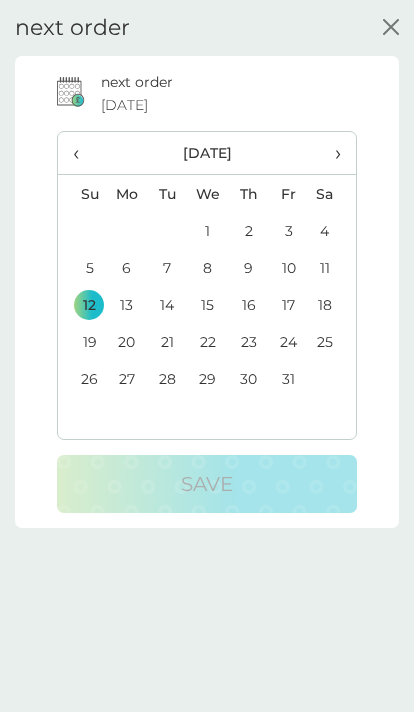 click on "‹" at bounding box center (82, 153) 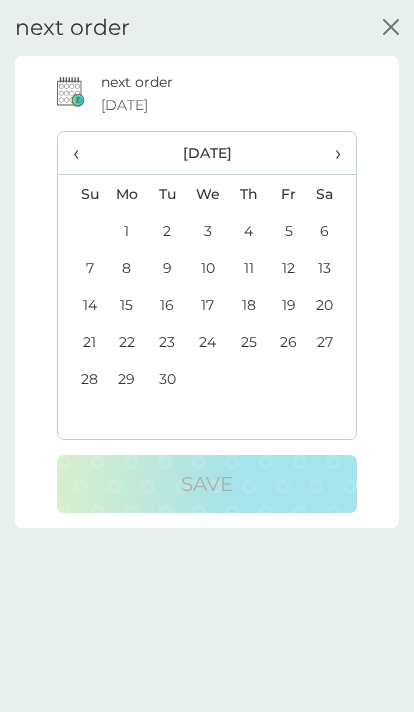 click on "‹" at bounding box center (82, 153) 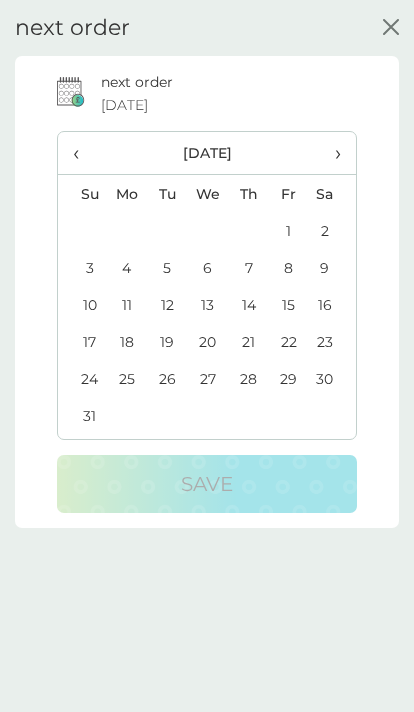 click on "‹" at bounding box center (82, 153) 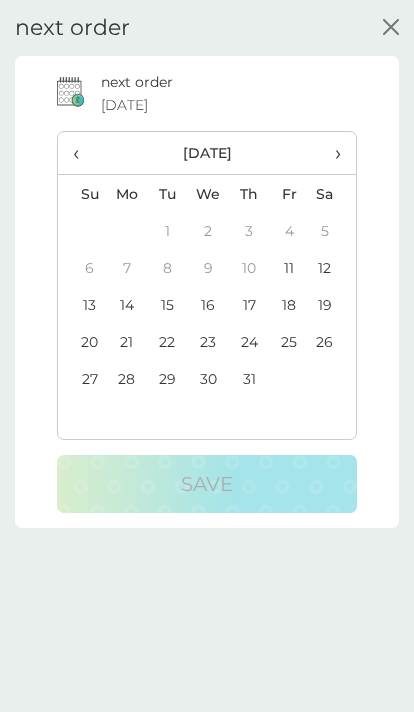 click on "11" at bounding box center (289, 267) 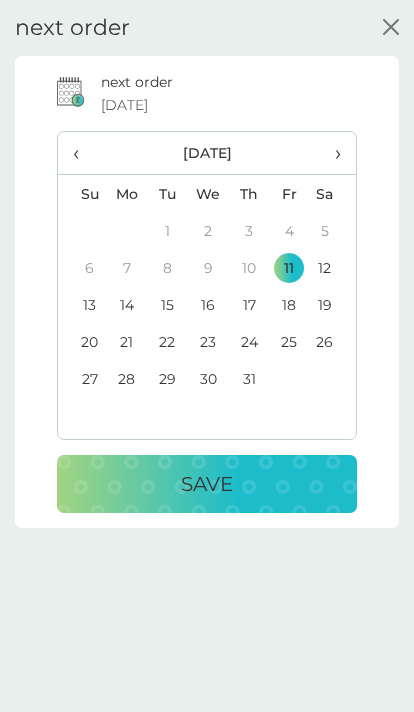 click on "Save" at bounding box center (207, 484) 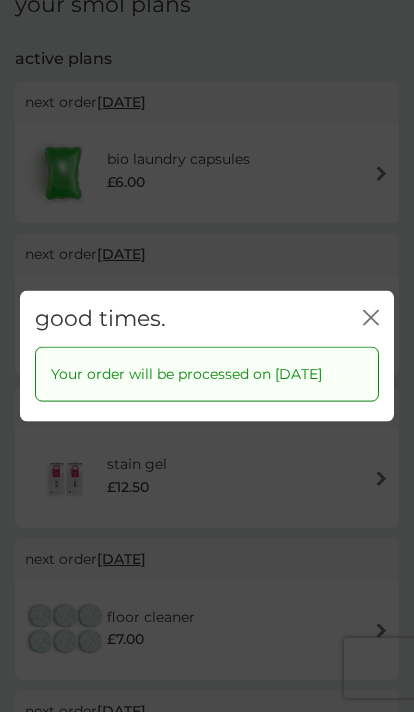 click on "close" 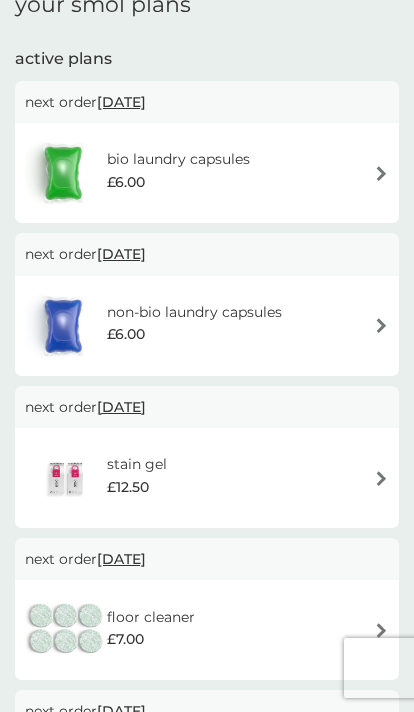 click on "14 Jul 2025" at bounding box center (121, 254) 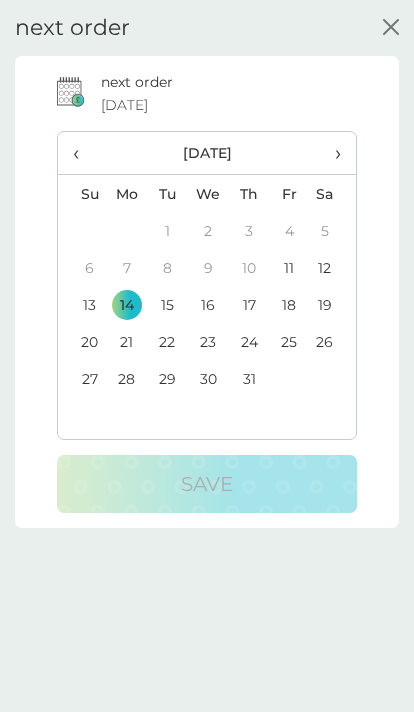 click on "11" at bounding box center (289, 267) 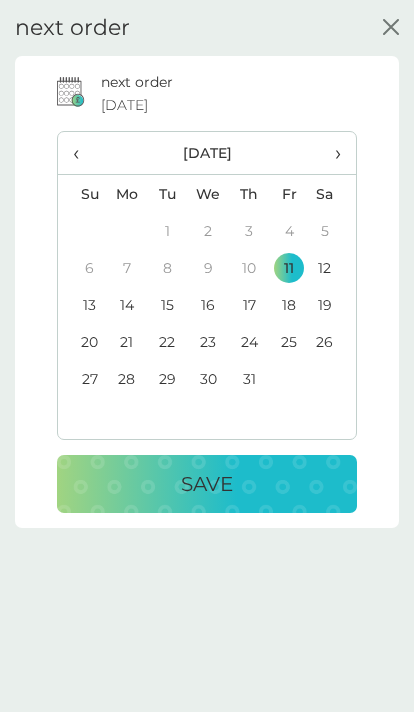 click on "Save" at bounding box center (207, 484) 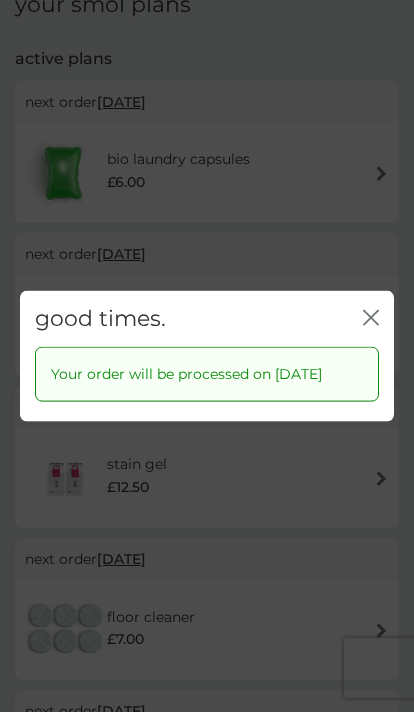 click on "close" at bounding box center [371, 319] 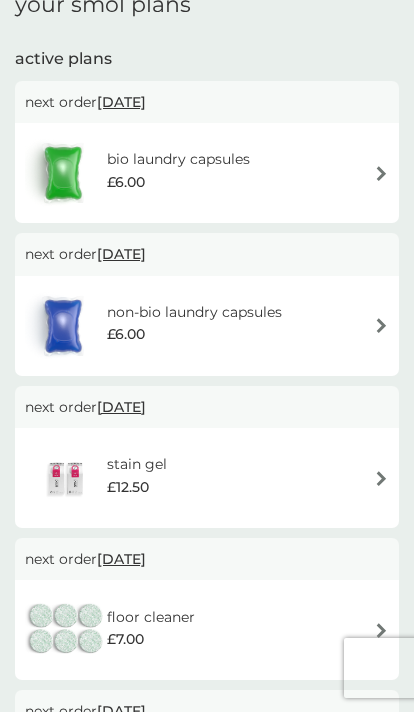 click at bounding box center (381, 478) 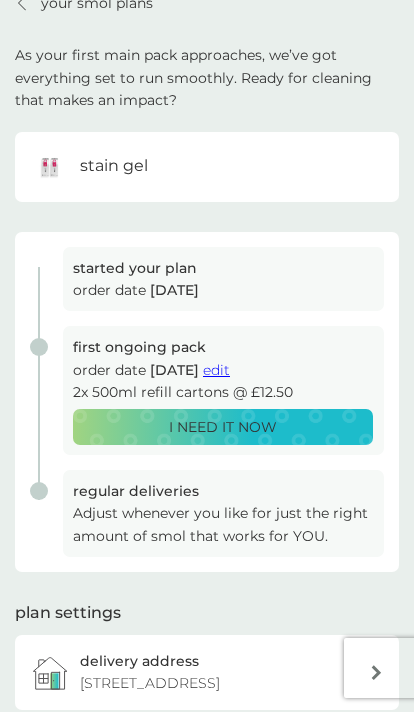 scroll, scrollTop: 0, scrollLeft: 0, axis: both 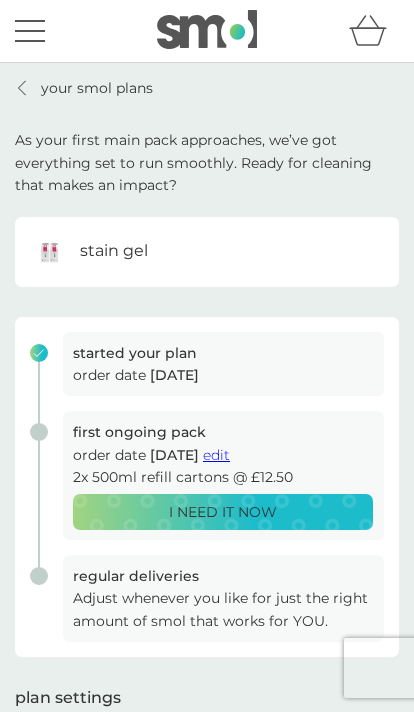 click on "edit" at bounding box center (216, 455) 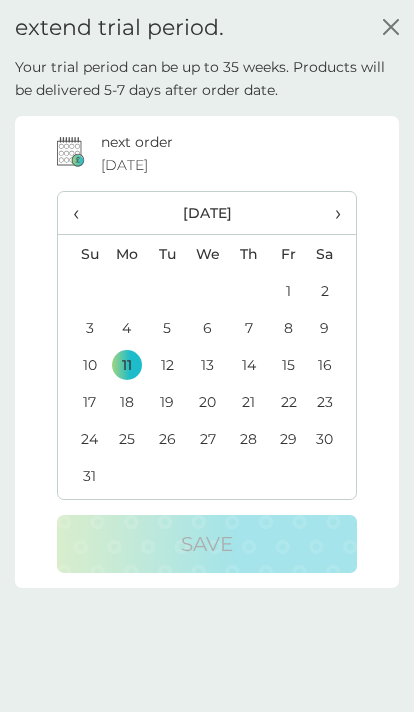 click on "›" at bounding box center [332, 213] 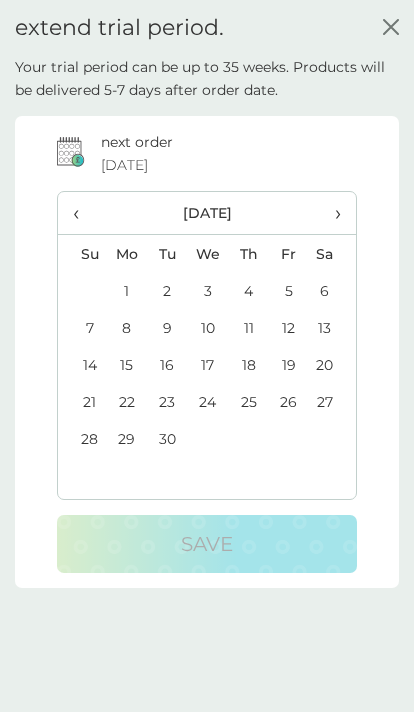 click on "›" at bounding box center (332, 213) 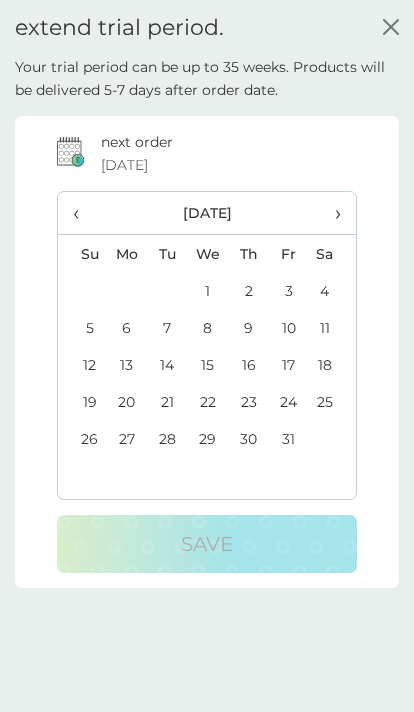 click on "13" at bounding box center [126, 364] 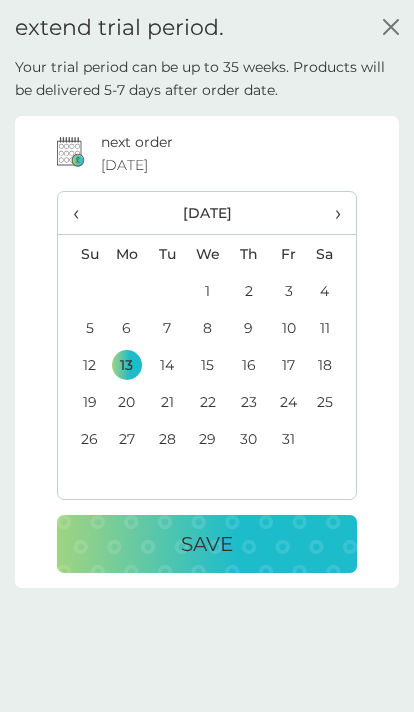 click on "1" at bounding box center (208, 290) 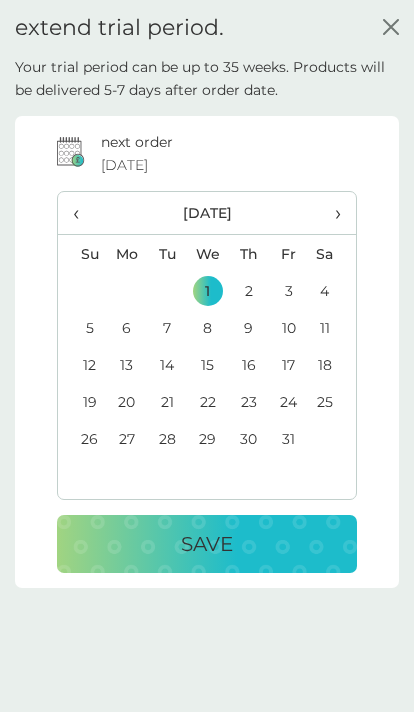 click on "Save" at bounding box center [207, 544] 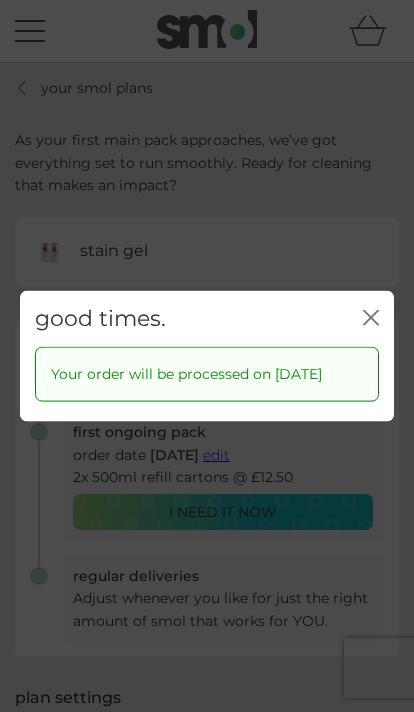 click on "close" 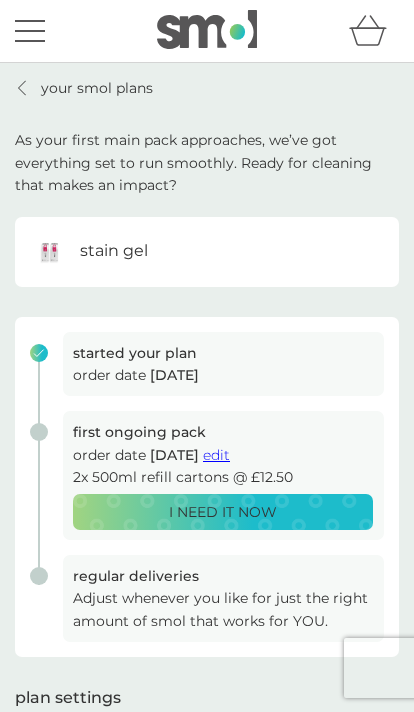 click on "your smol plans" at bounding box center (84, 88) 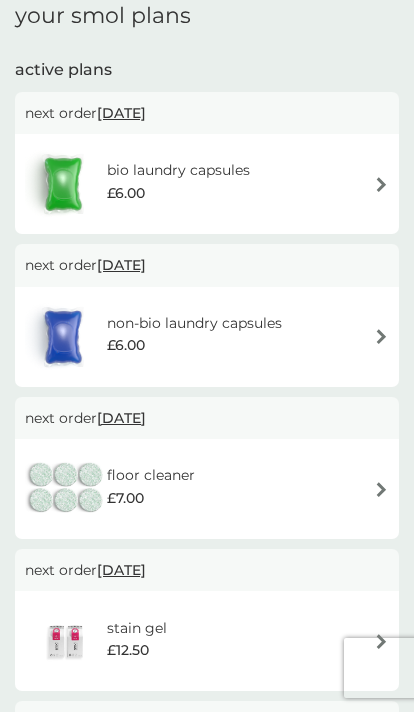 scroll, scrollTop: 0, scrollLeft: 0, axis: both 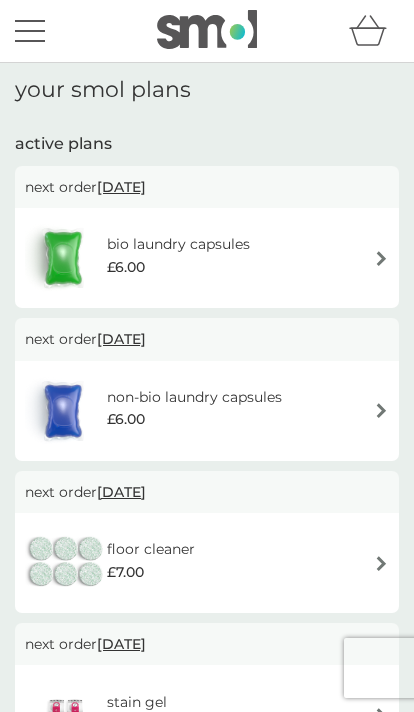 click at bounding box center (381, 258) 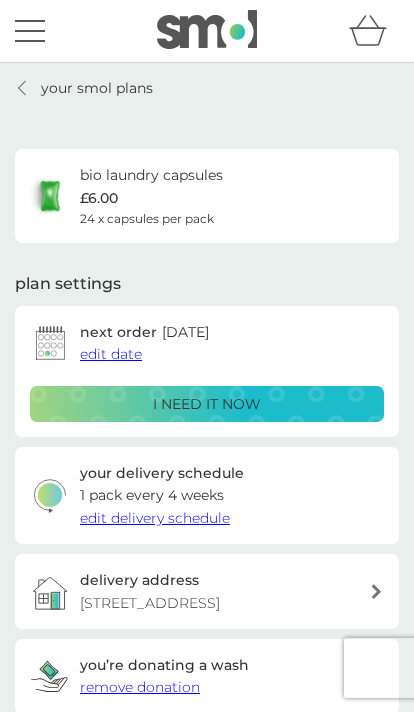click on "i need it now" at bounding box center (207, 404) 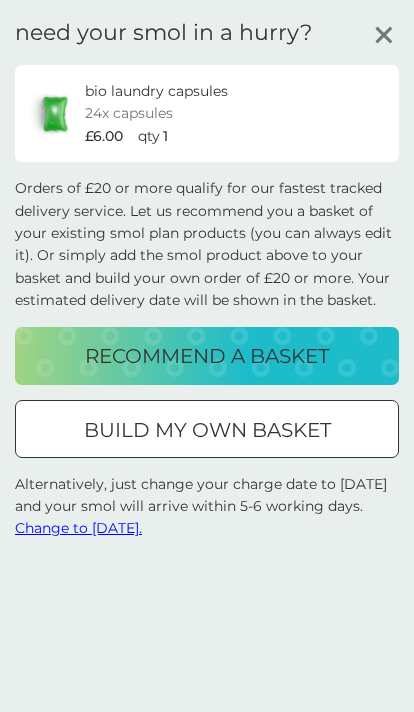 click on "recommend a basket" at bounding box center [207, 356] 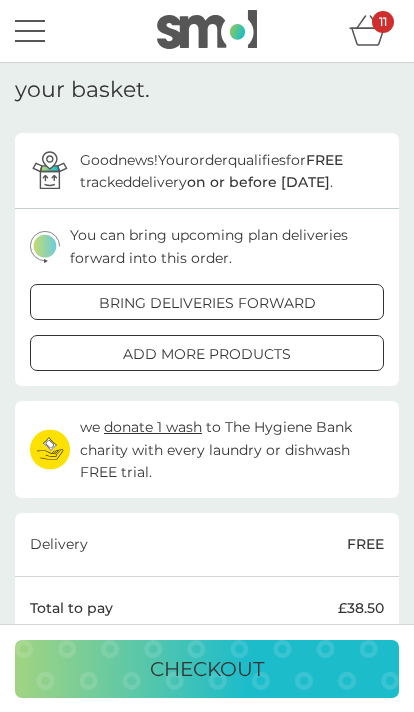 click on "bring deliveries forward" at bounding box center (207, 303) 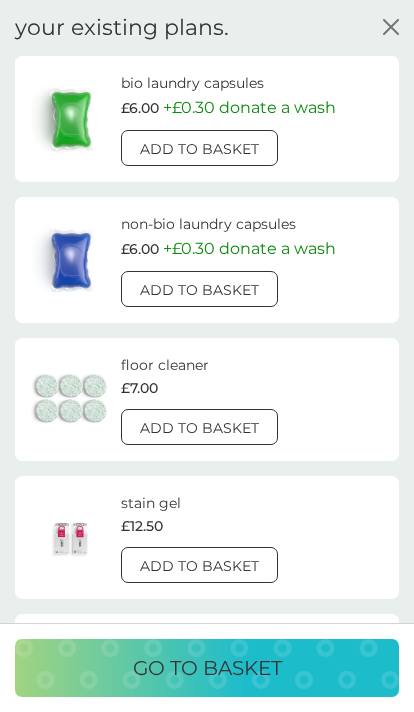 click on "add to basket" at bounding box center (199, 149) 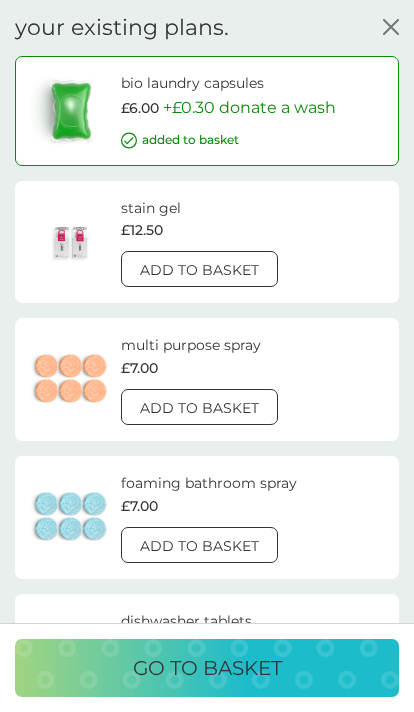 click on "go to basket" at bounding box center [207, 668] 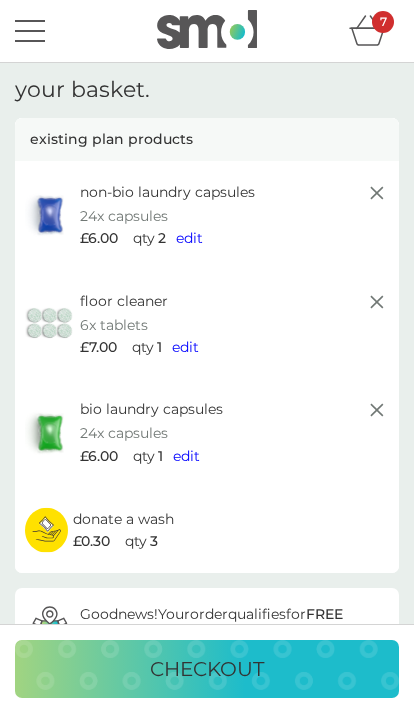 click on "edit" at bounding box center [189, 238] 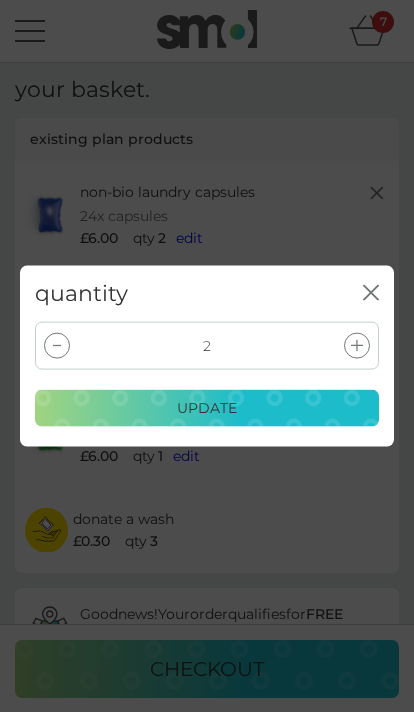 click at bounding box center (57, 346) 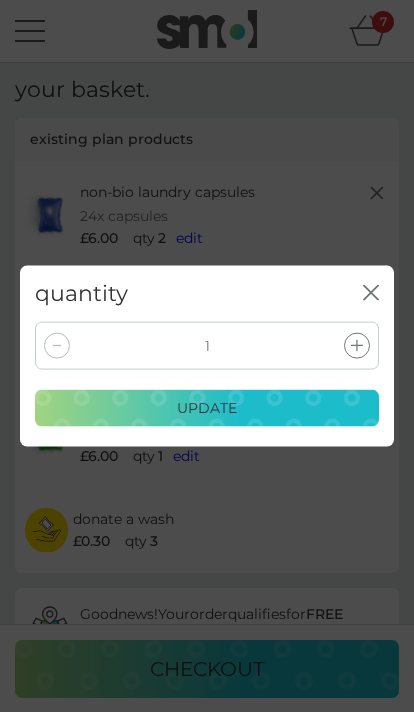 click on "update" at bounding box center (207, 408) 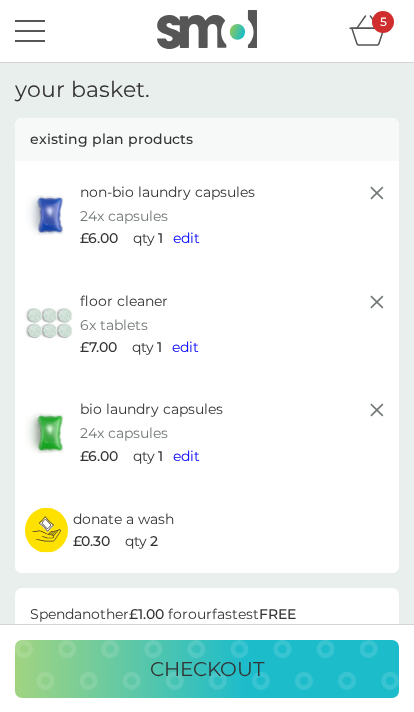 click on "edit" at bounding box center [186, 456] 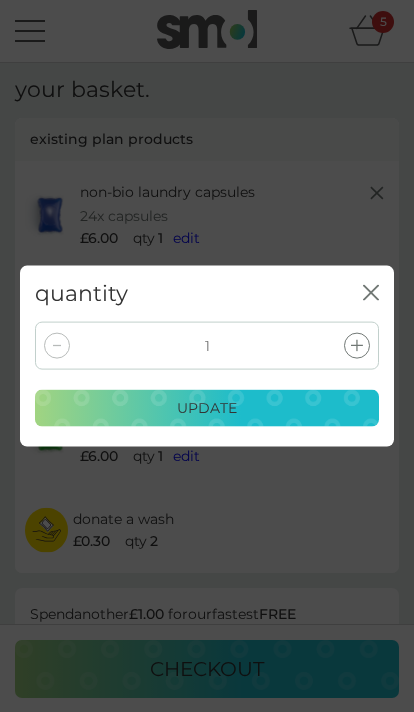 click at bounding box center (357, 346) 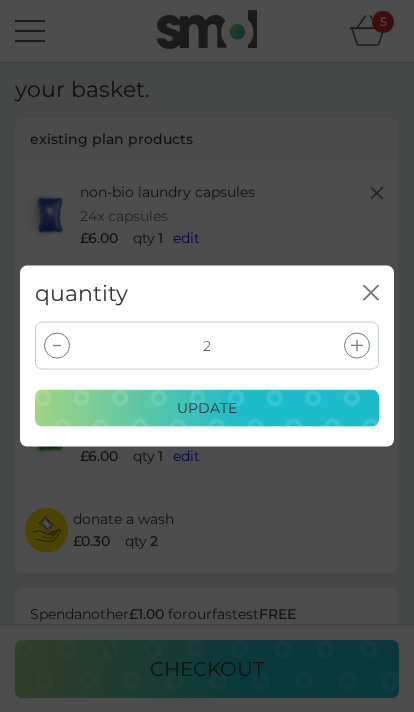 click on "update" at bounding box center [207, 408] 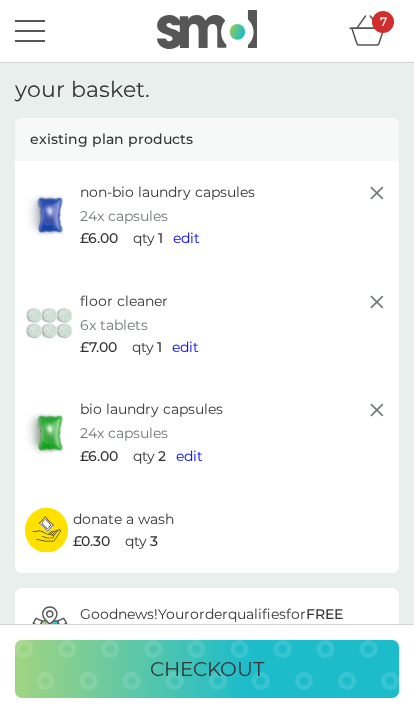 click on "edit" at bounding box center [186, 238] 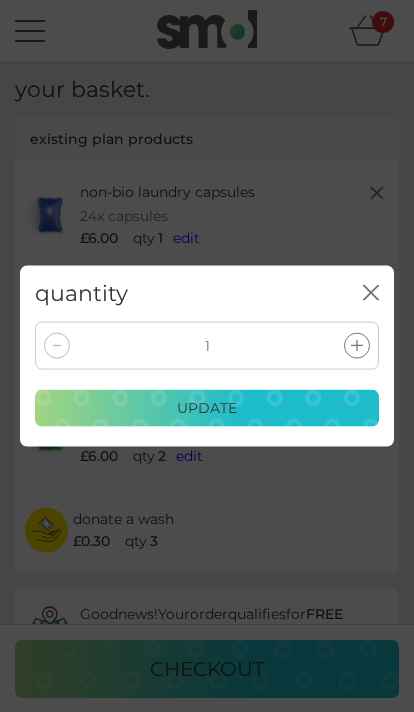 click at bounding box center (57, 346) 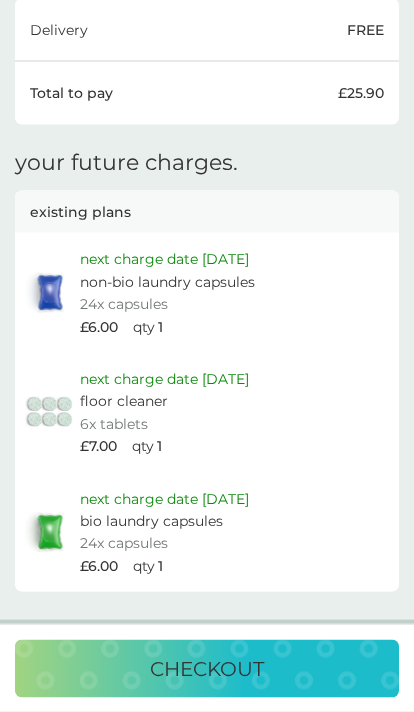 scroll, scrollTop: 972, scrollLeft: 0, axis: vertical 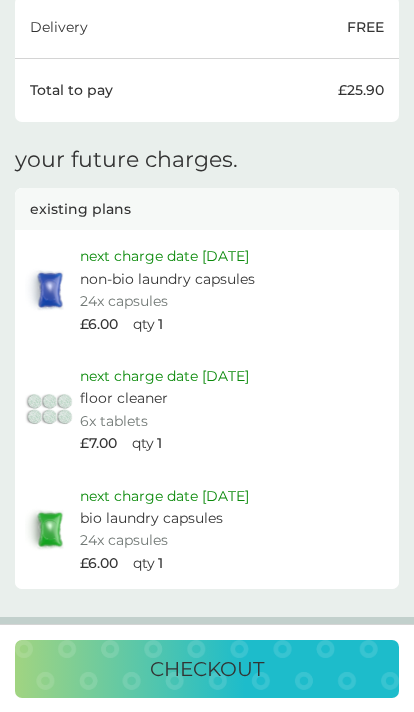 click on "next charge date 5th Sep 2025 bio laundry capsules 24x capsules   £6.00 qty 1" at bounding box center [234, 530] 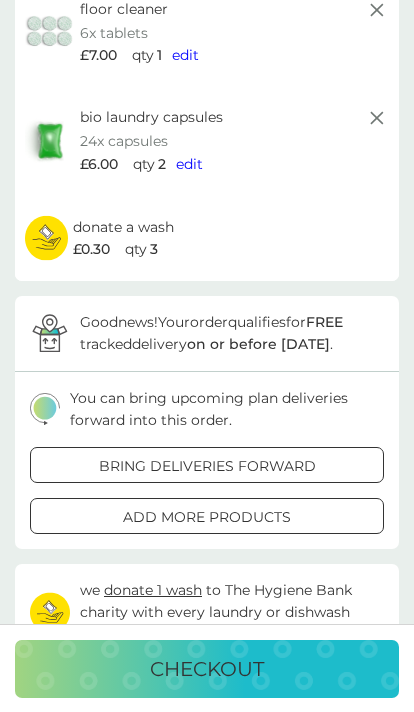 scroll, scrollTop: 0, scrollLeft: 0, axis: both 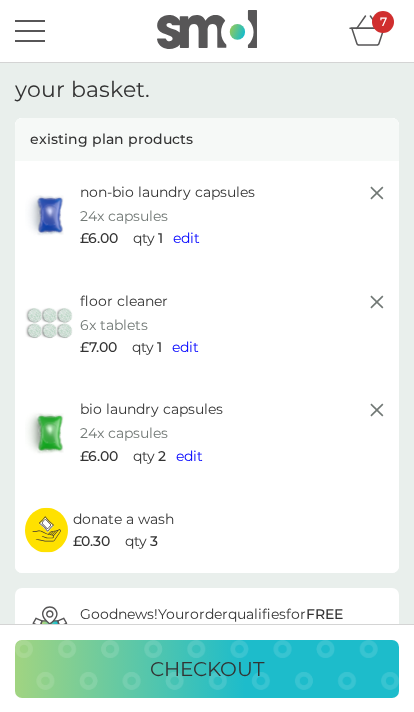 click 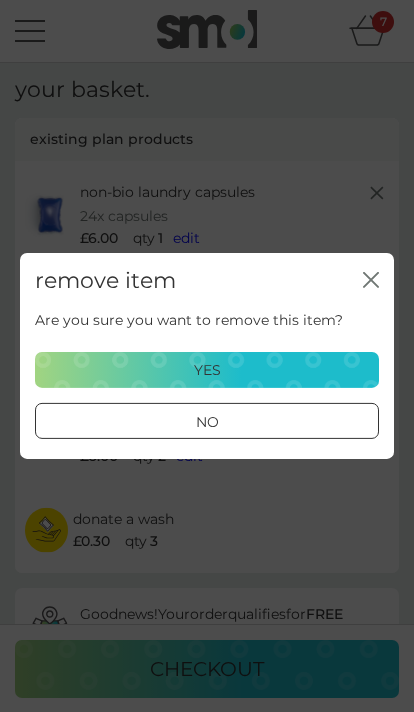 click on "yes" at bounding box center [207, 370] 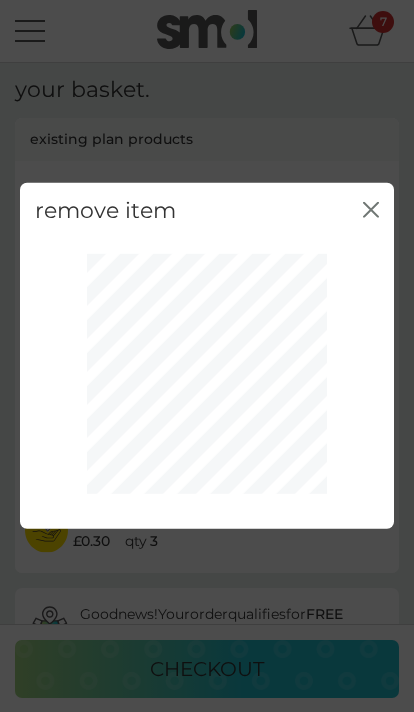 click on "remove item close" at bounding box center (207, 356) 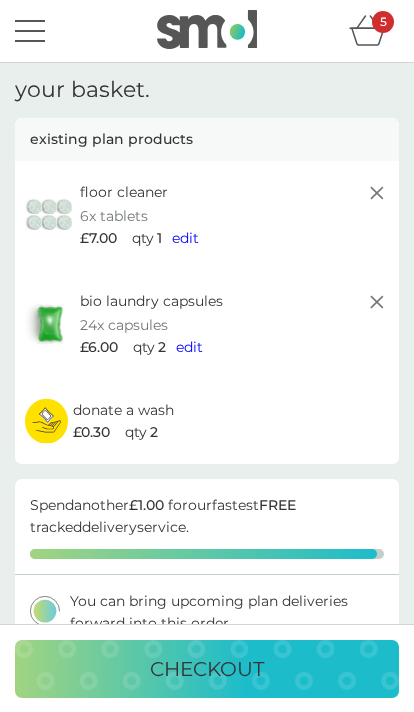 click 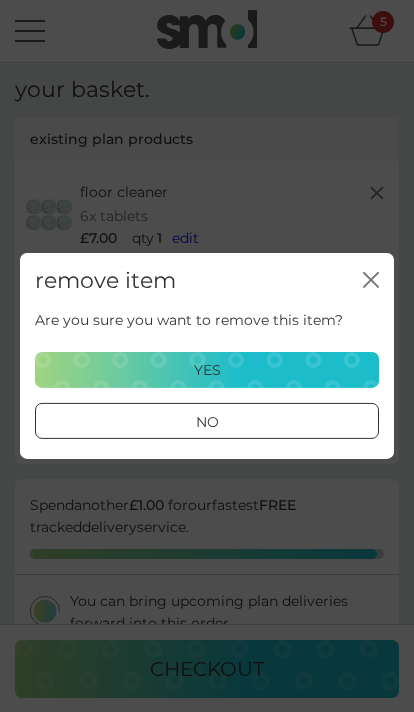 click 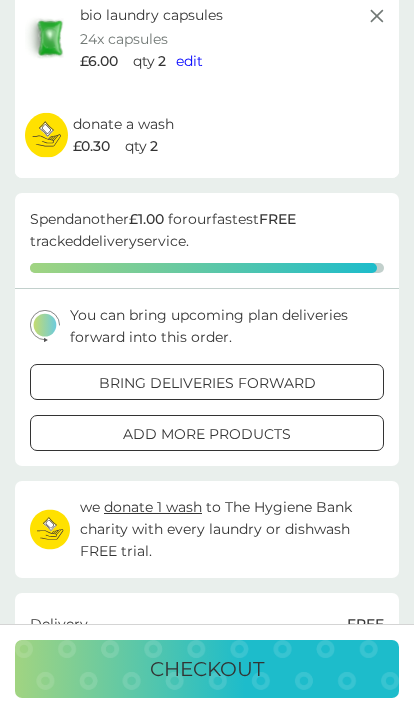 scroll, scrollTop: 0, scrollLeft: 0, axis: both 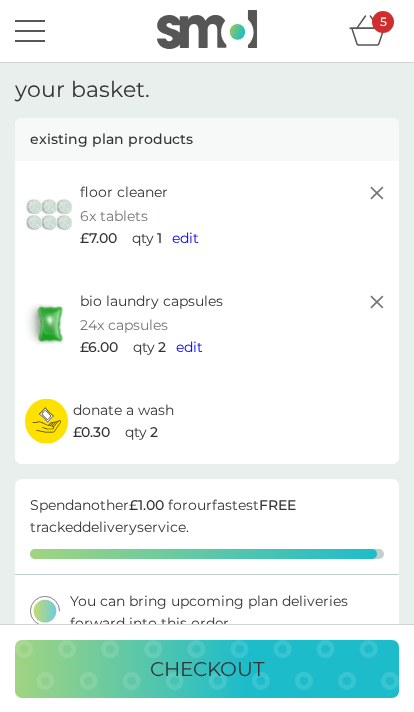 click on "edit" at bounding box center (189, 347) 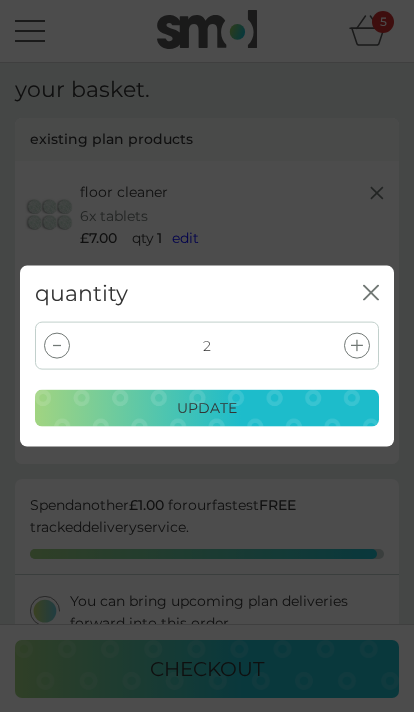 click at bounding box center [357, 346] 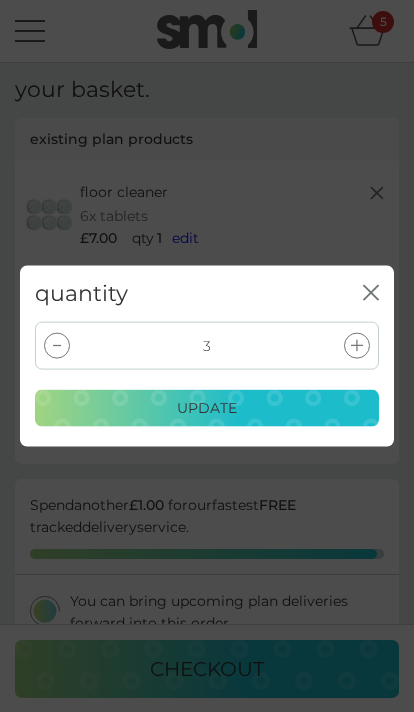 click on "update" at bounding box center (207, 408) 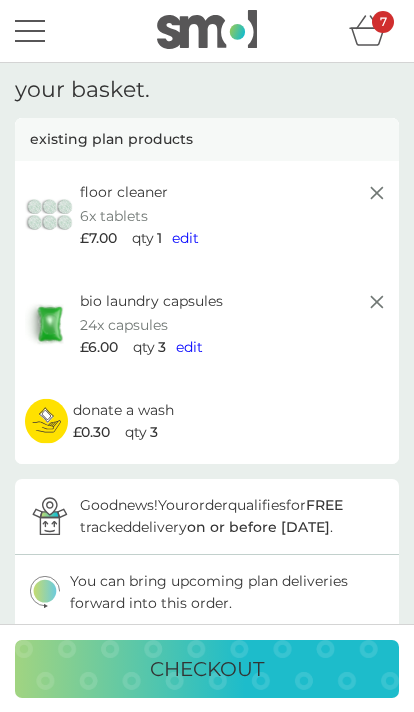 click 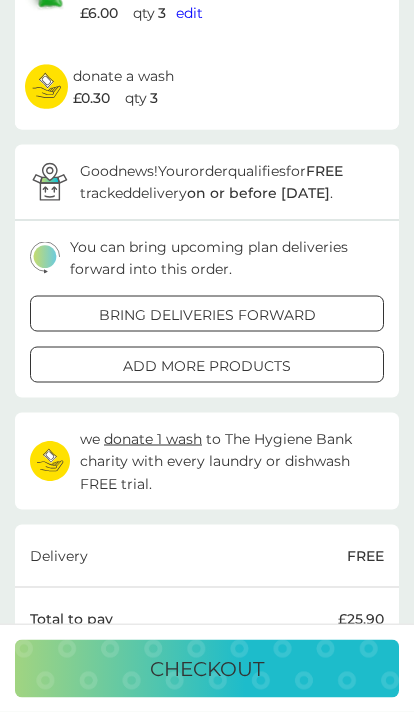 scroll, scrollTop: 0, scrollLeft: 0, axis: both 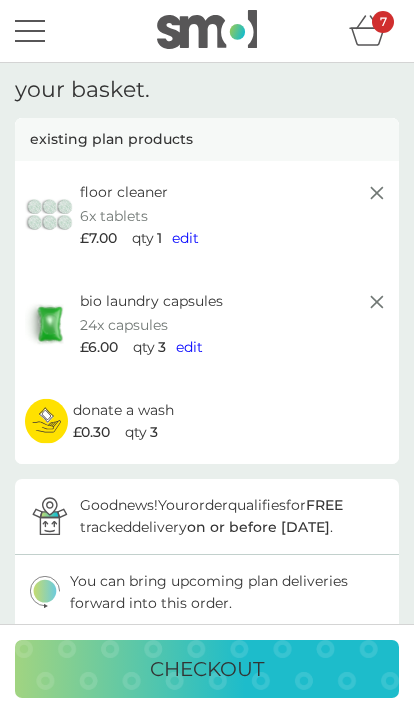 click on "checkout" at bounding box center [207, 669] 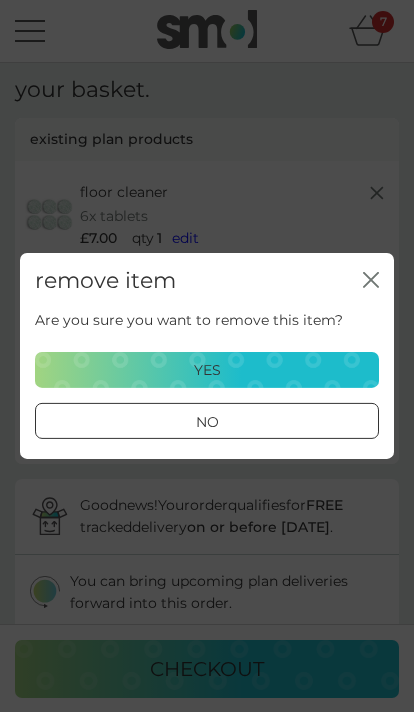 click on "yes" at bounding box center (207, 370) 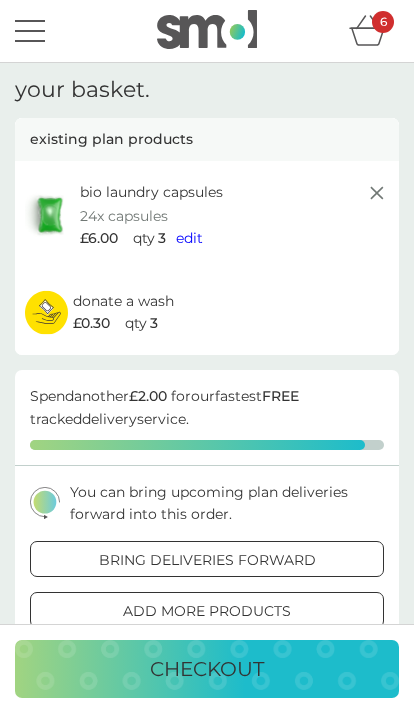 click on "checkout" at bounding box center [207, 669] 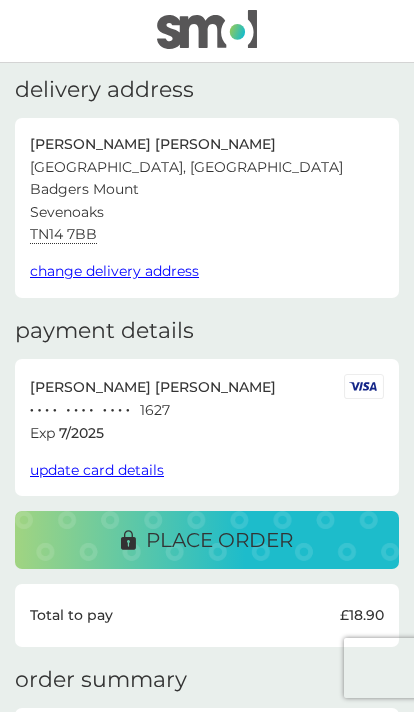 click on "place order" at bounding box center (207, 540) 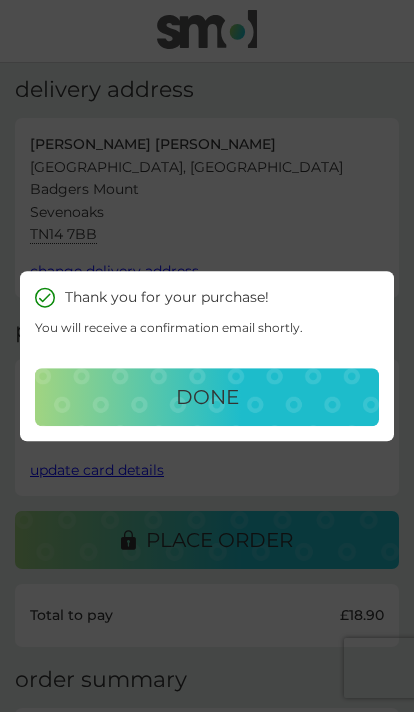 click on "done" at bounding box center (207, 397) 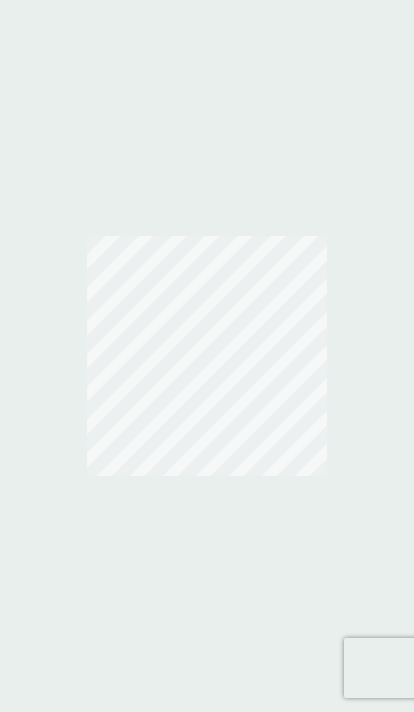 scroll, scrollTop: 0, scrollLeft: 0, axis: both 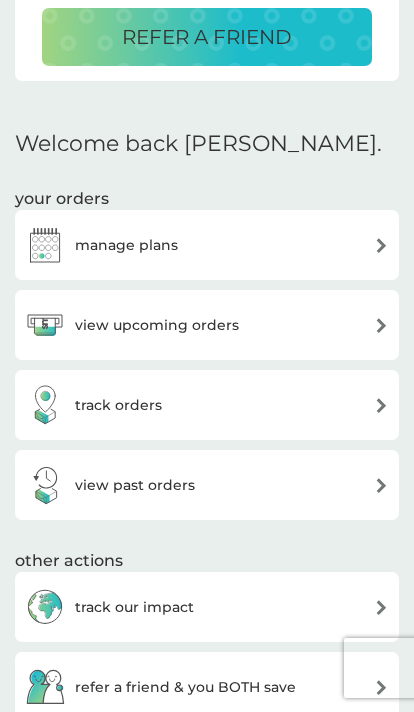 click on "view upcoming orders" at bounding box center (207, 325) 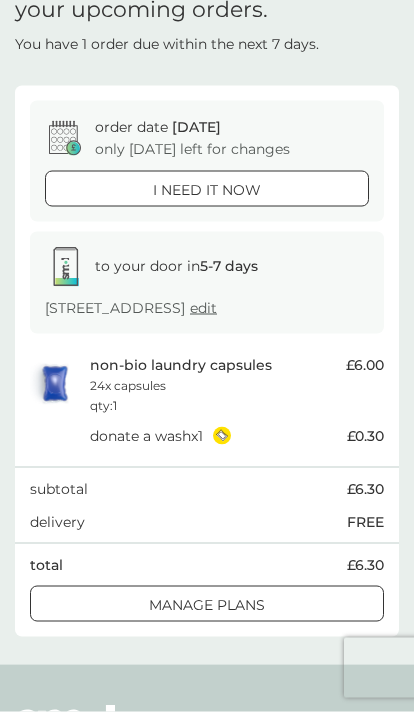 scroll, scrollTop: 79, scrollLeft: 0, axis: vertical 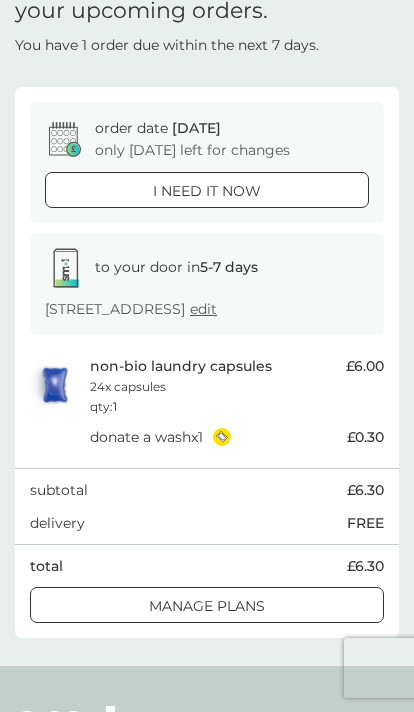 click on "manage plans" at bounding box center [207, 606] 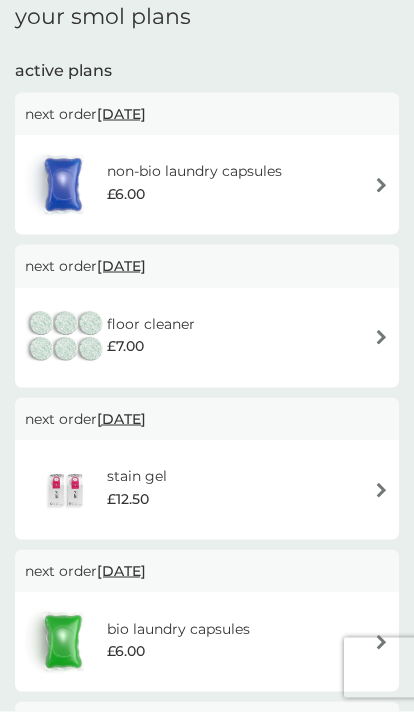 scroll, scrollTop: 33, scrollLeft: 0, axis: vertical 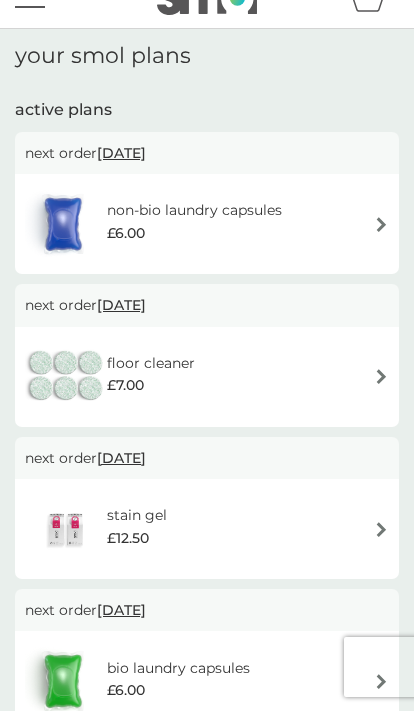 click on "11 Jul 2025" at bounding box center (121, 154) 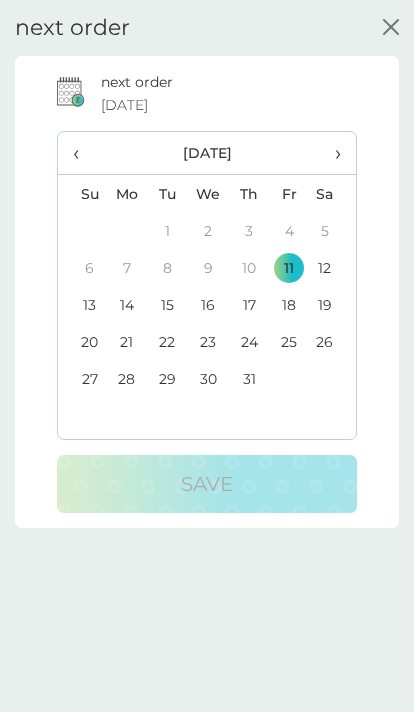 click on "›" at bounding box center [332, 153] 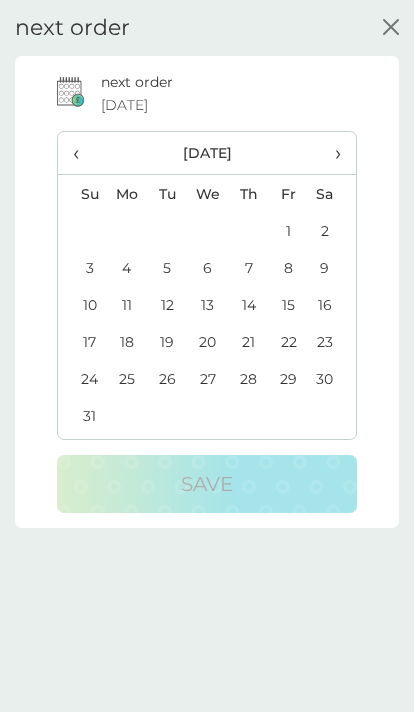 click on "›" at bounding box center [332, 153] 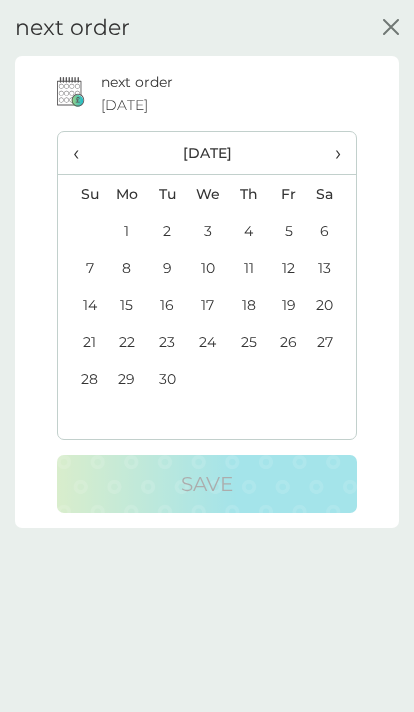 click on "1" at bounding box center [126, 230] 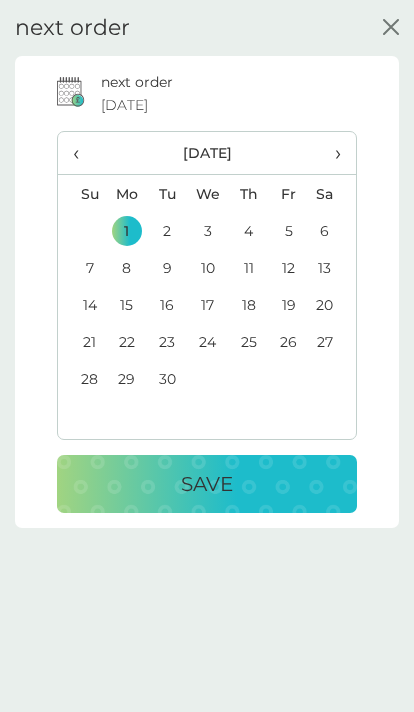 click on "Save" at bounding box center [207, 484] 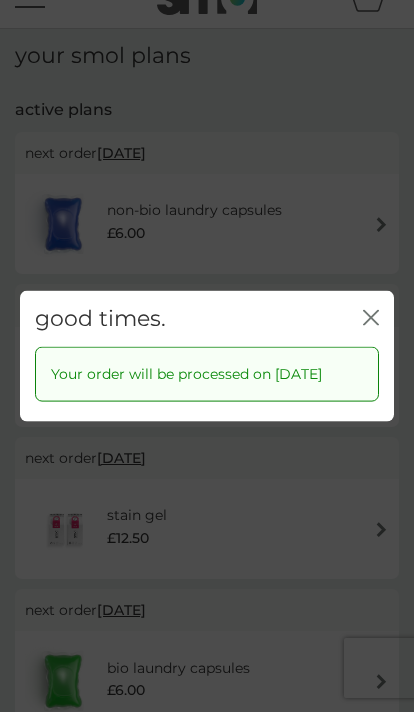 click on "good times. close" at bounding box center (207, 319) 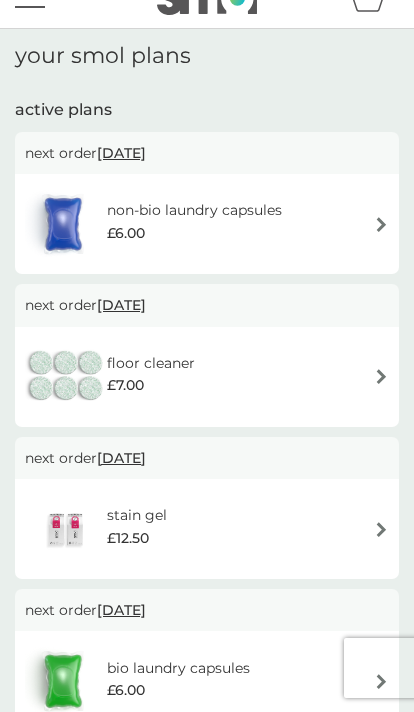 click on "1 Oct 2025" at bounding box center [121, 458] 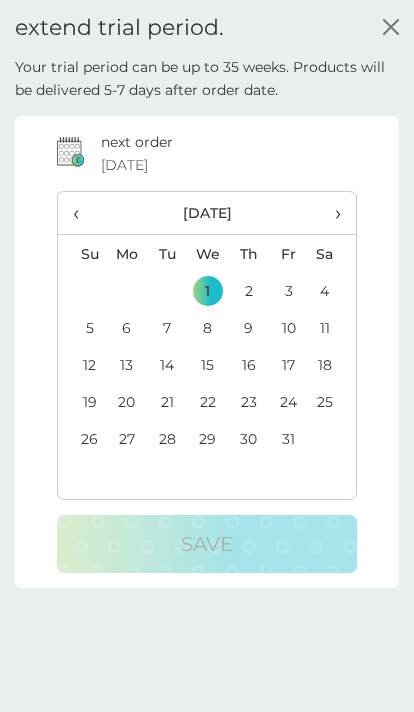click on "‹" at bounding box center (82, 213) 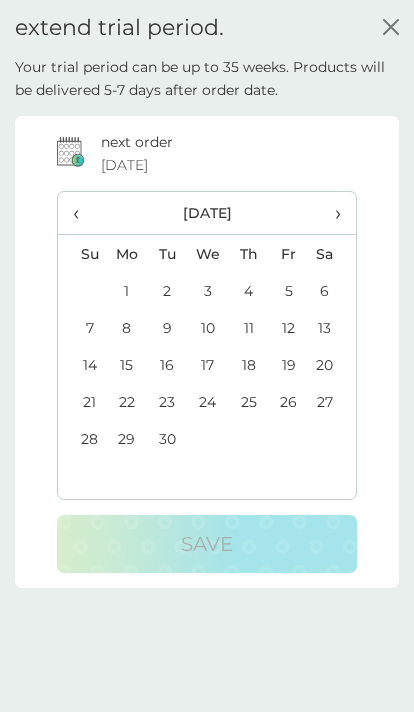 click on "1" at bounding box center [126, 290] 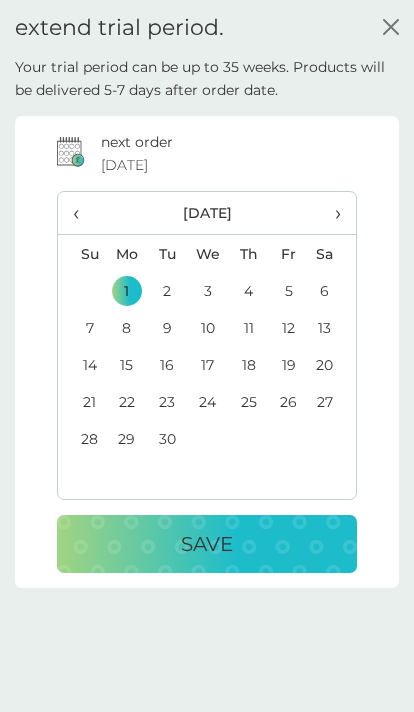click on "Save" at bounding box center (207, 544) 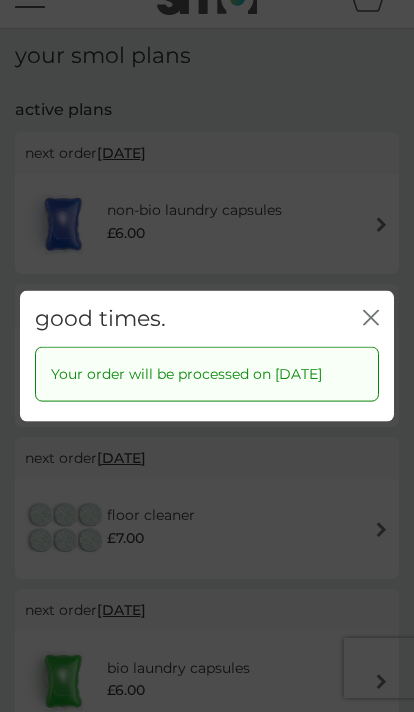click on "good times. close" at bounding box center [207, 319] 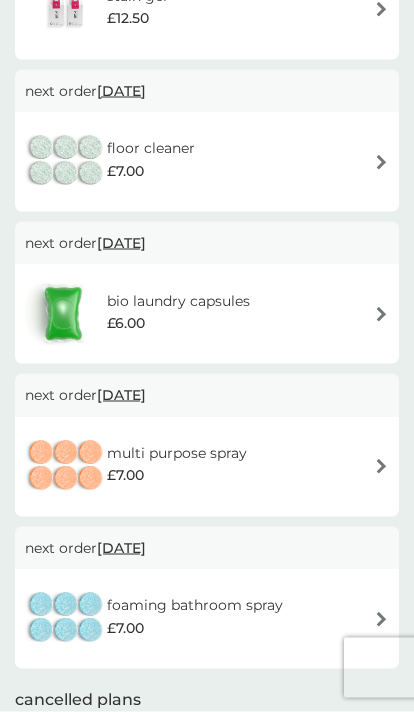 scroll, scrollTop: 404, scrollLeft: 0, axis: vertical 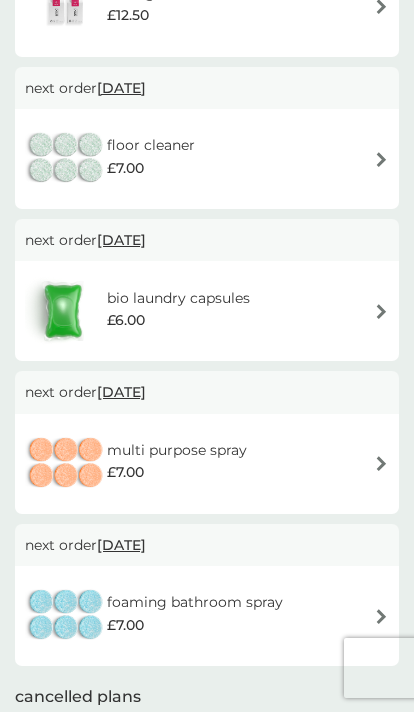 click on "24 Oct 2025" at bounding box center (121, 392) 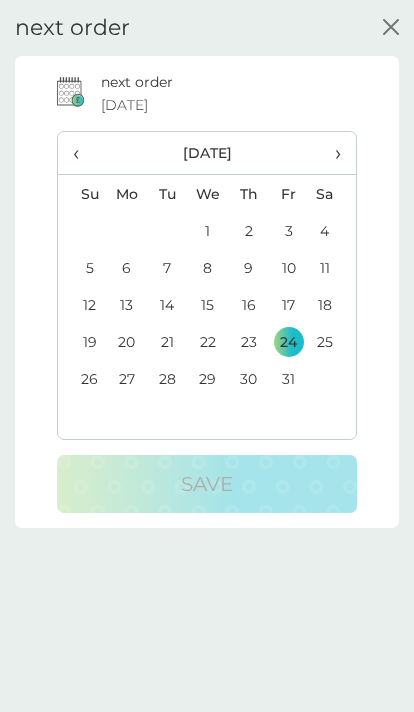 click on "›" at bounding box center [332, 153] 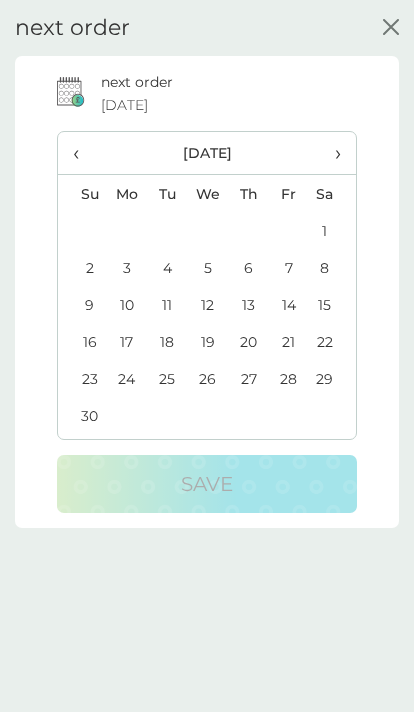 click on "›" at bounding box center (332, 153) 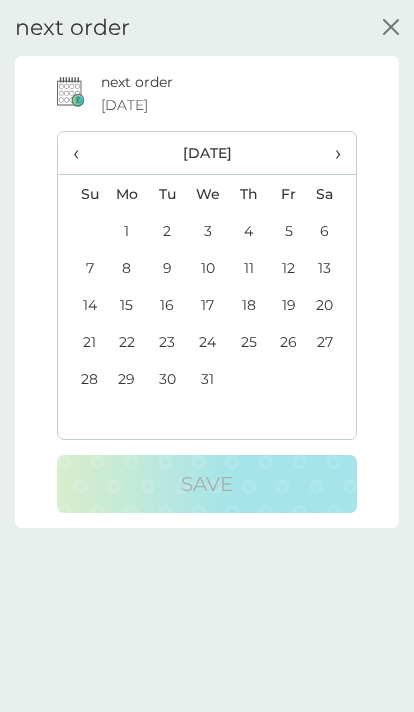click on "1" at bounding box center (126, 230) 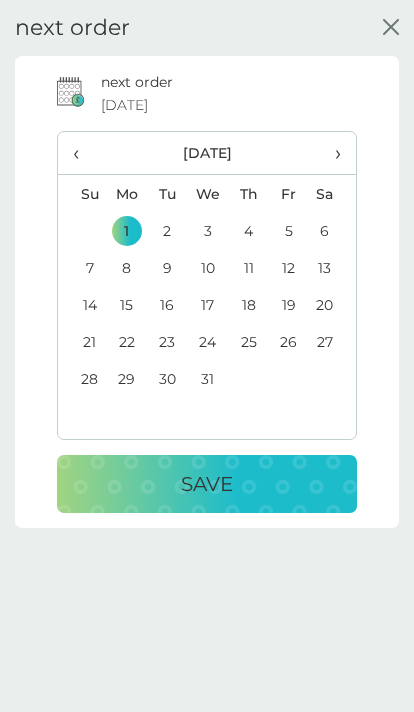 click on "Save" at bounding box center (207, 484) 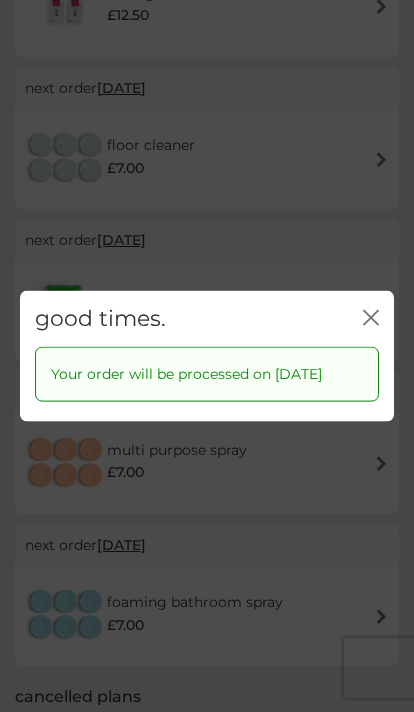 click on "good times. close" at bounding box center (207, 319) 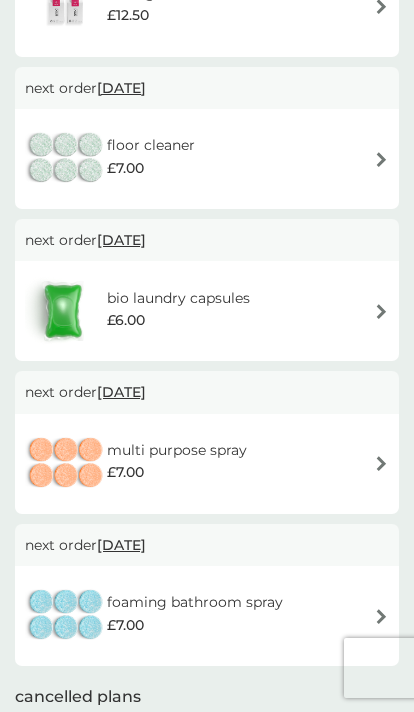 click on "3 Jan 2026" at bounding box center [121, 545] 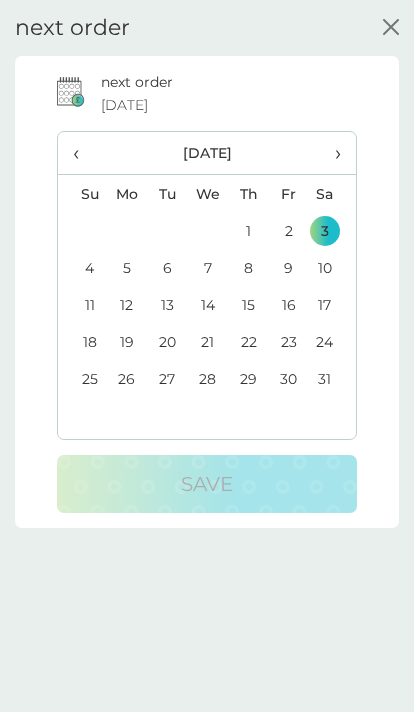 click on "‹" at bounding box center (82, 153) 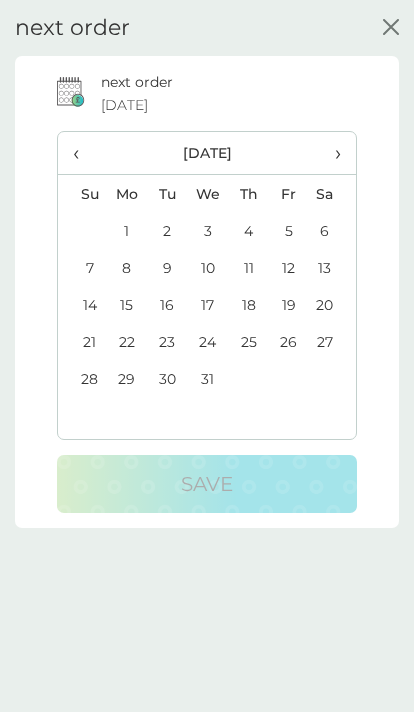 click on "1" at bounding box center [126, 230] 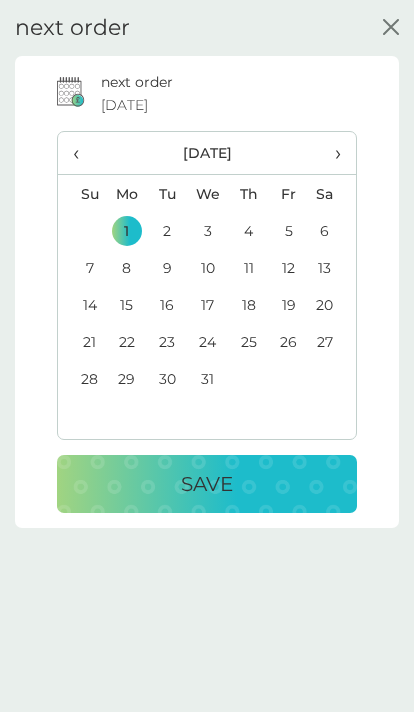 click on "Save" at bounding box center [207, 484] 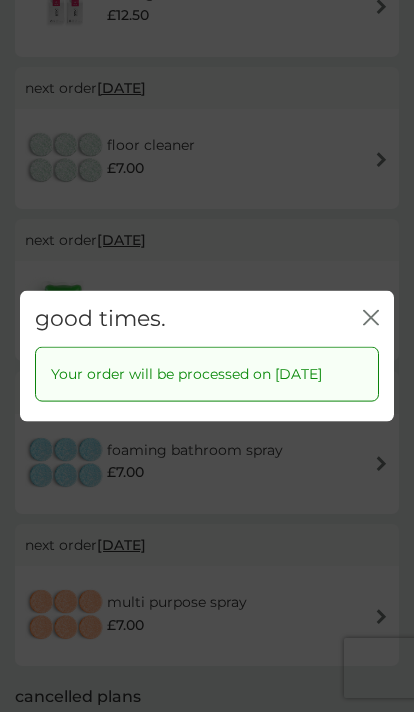 click on "good times. close" at bounding box center [207, 319] 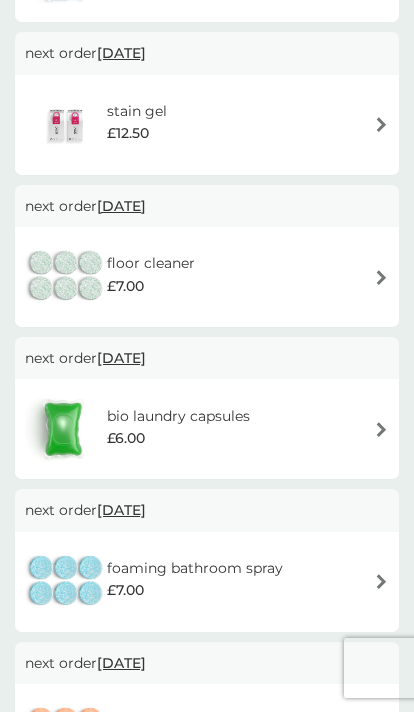 scroll, scrollTop: 285, scrollLeft: 0, axis: vertical 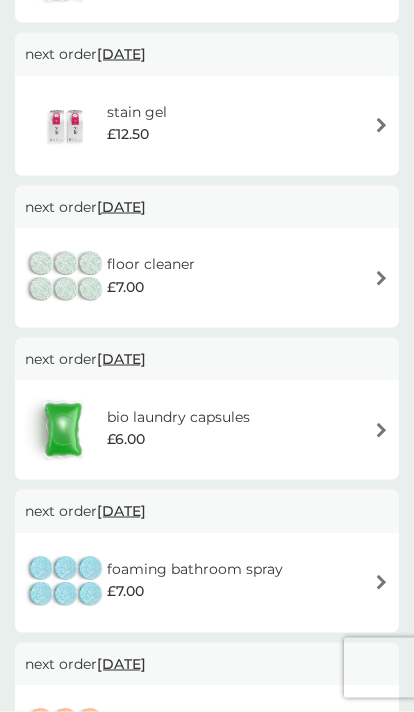 click on "19 Sep 2025" at bounding box center (121, 207) 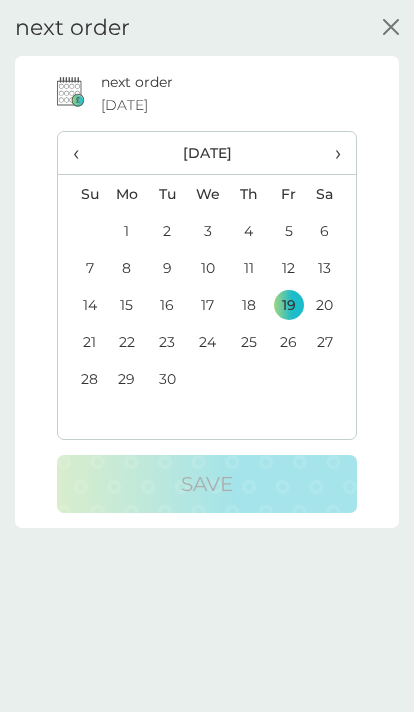 click on "1" at bounding box center (126, 230) 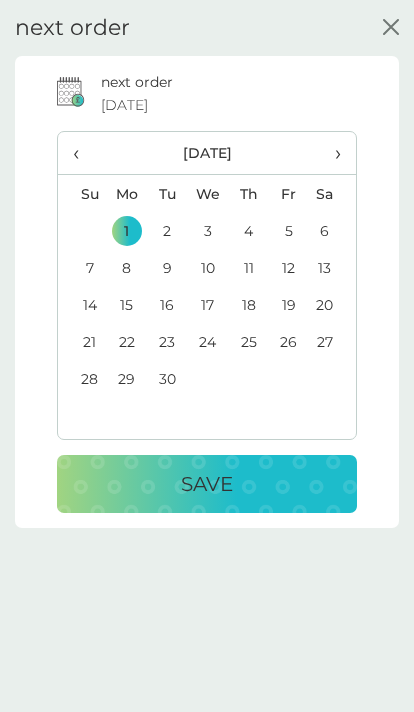 scroll, scrollTop: 2, scrollLeft: 0, axis: vertical 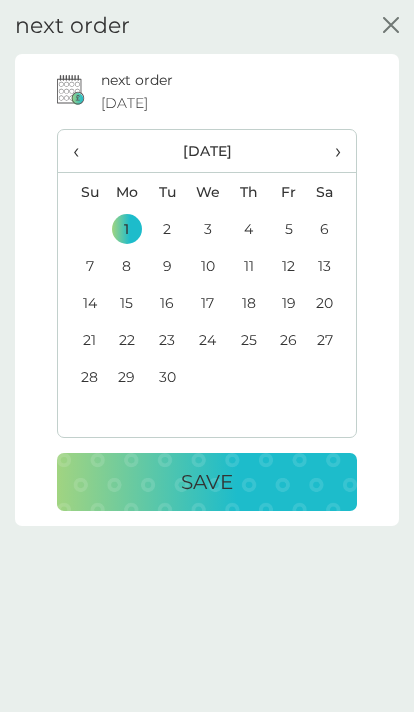 click on "Save" at bounding box center [207, 482] 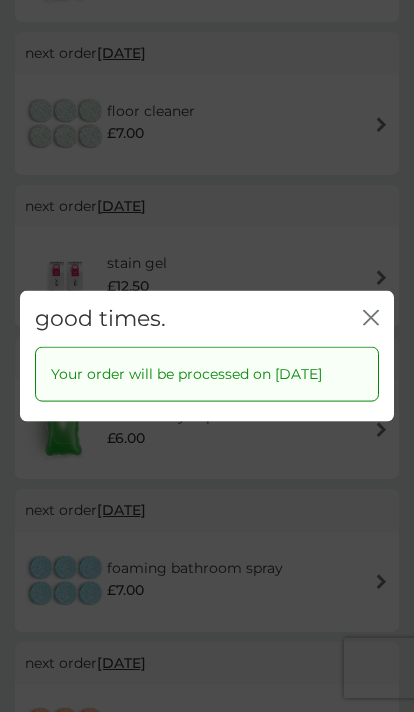 click 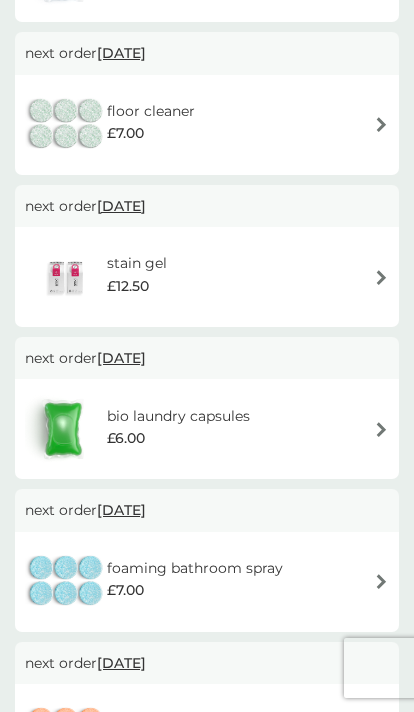 click on "1 Sep 2025" at bounding box center (121, 206) 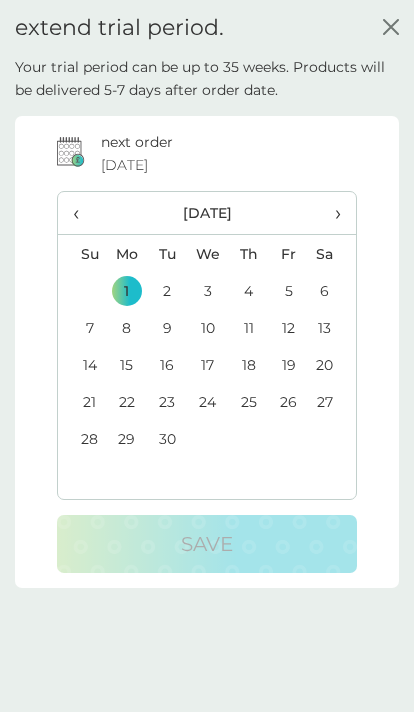 click on "›" at bounding box center (332, 213) 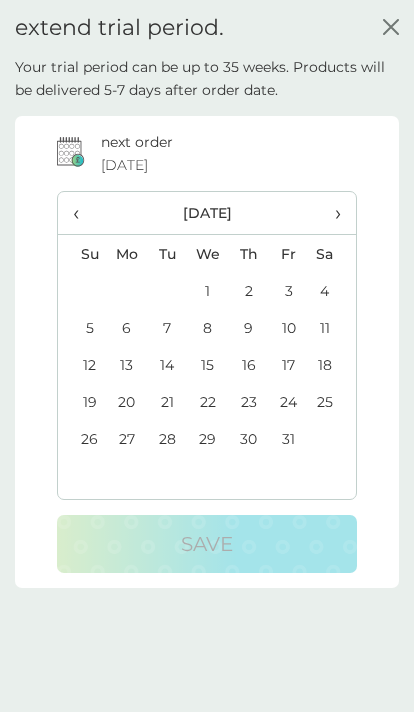 click on "›" at bounding box center (332, 213) 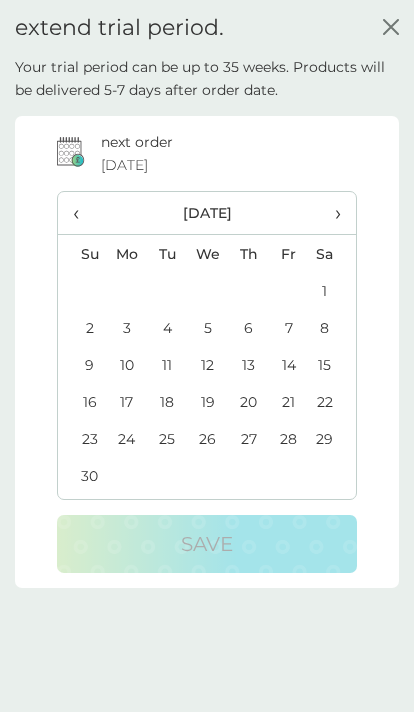click on "›" at bounding box center (332, 213) 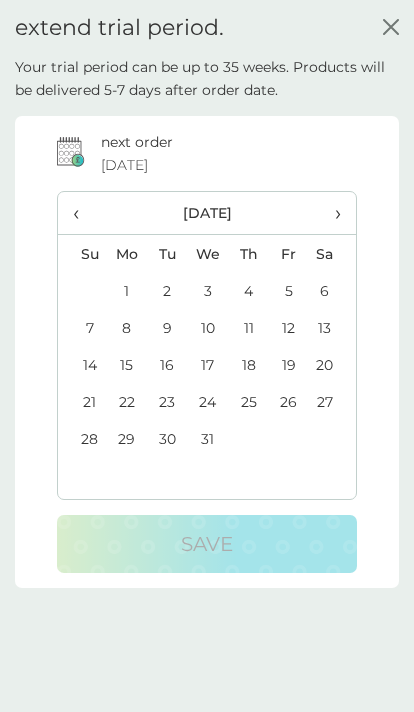 click on "6" at bounding box center (332, 290) 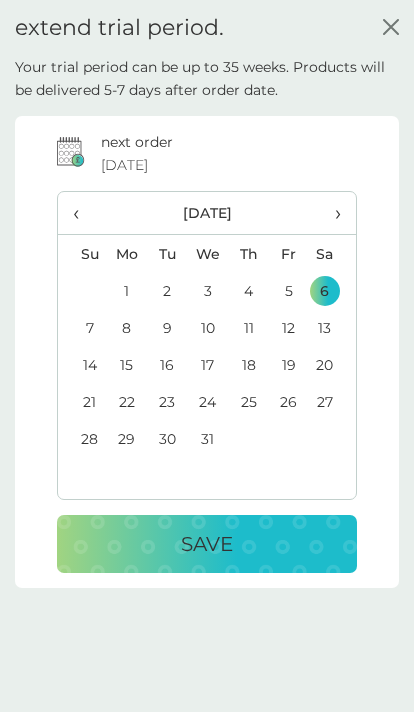 click on "1" at bounding box center [126, 290] 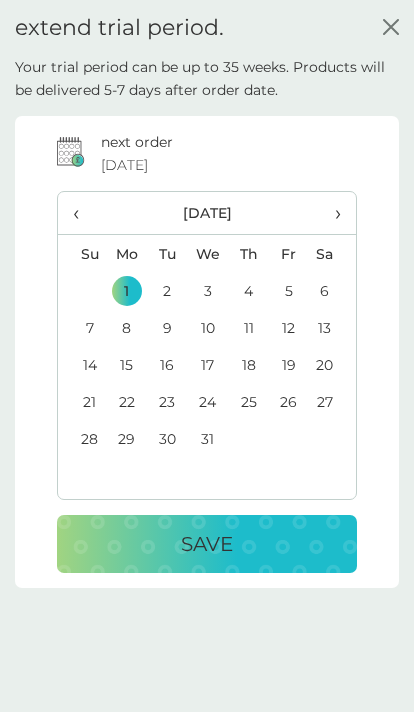 click on "Save" at bounding box center [207, 544] 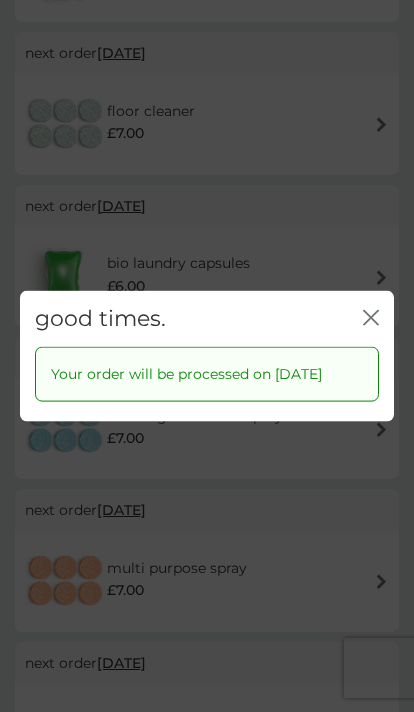 click on "good times. close" at bounding box center (207, 319) 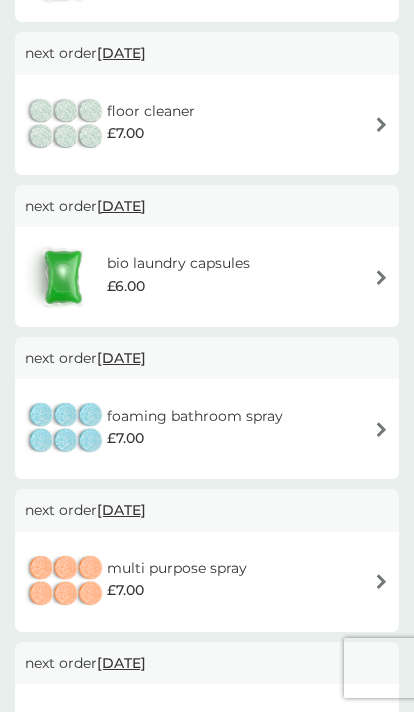 click on "1 Sep 2025" at bounding box center (121, 53) 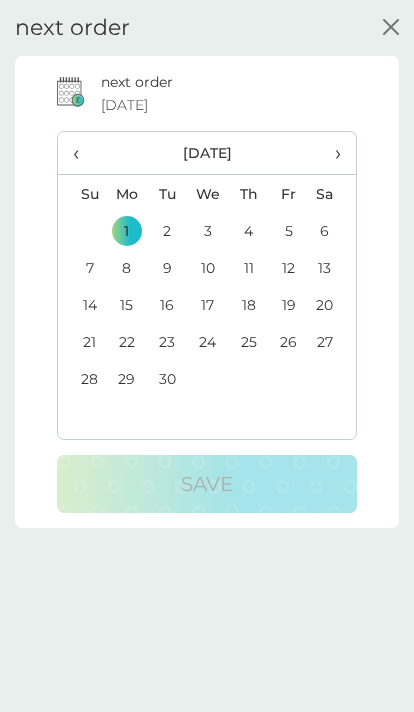 click on "›" at bounding box center (332, 153) 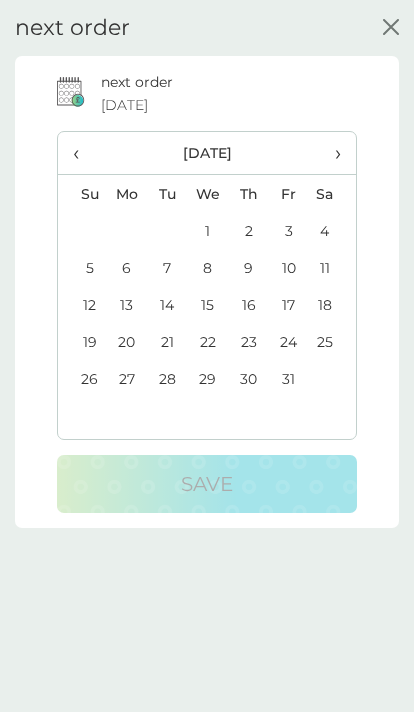 click on "›" at bounding box center (332, 153) 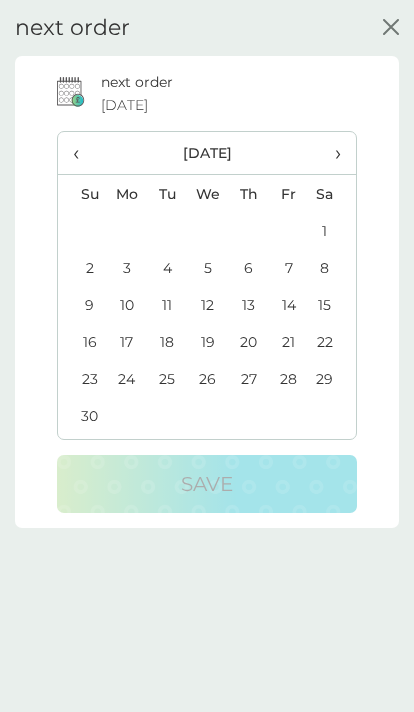 click 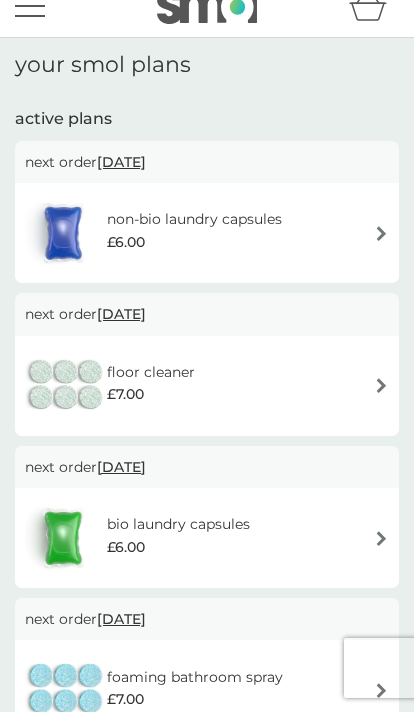 scroll, scrollTop: 29, scrollLeft: 0, axis: vertical 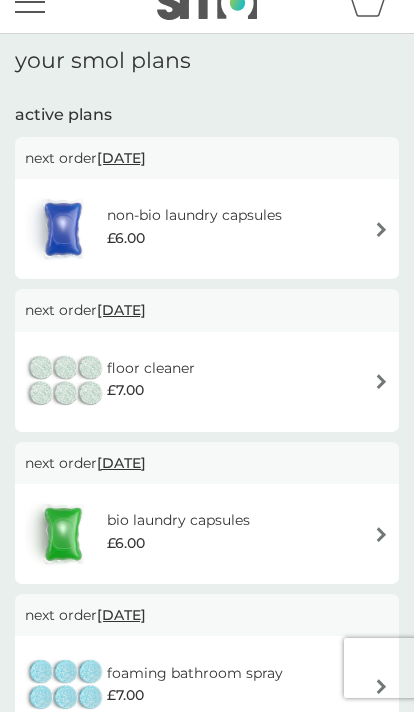 click on "3 Oct 2025" at bounding box center [121, 463] 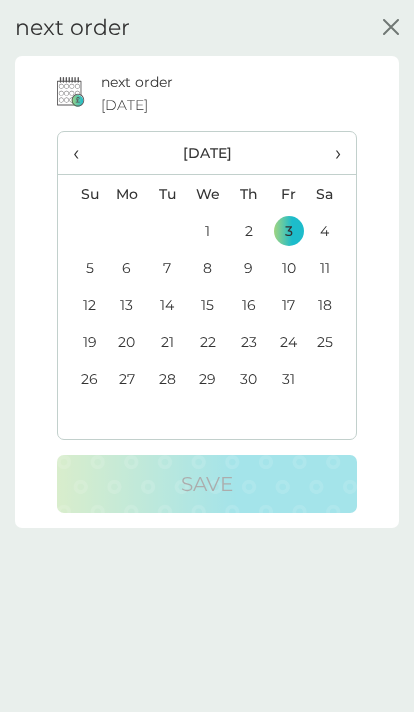 click on "‹" at bounding box center [82, 153] 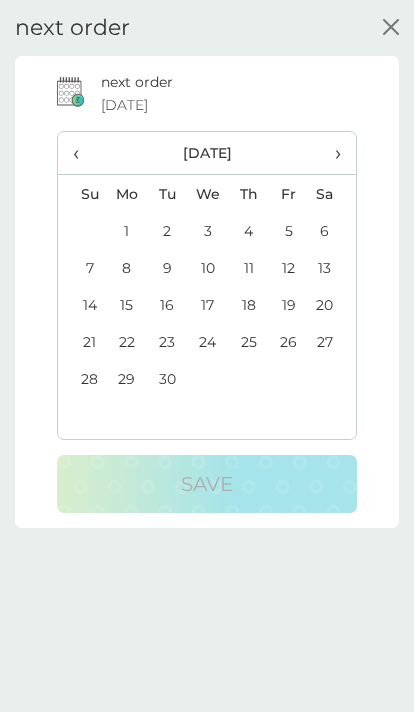 click on "1" at bounding box center (126, 230) 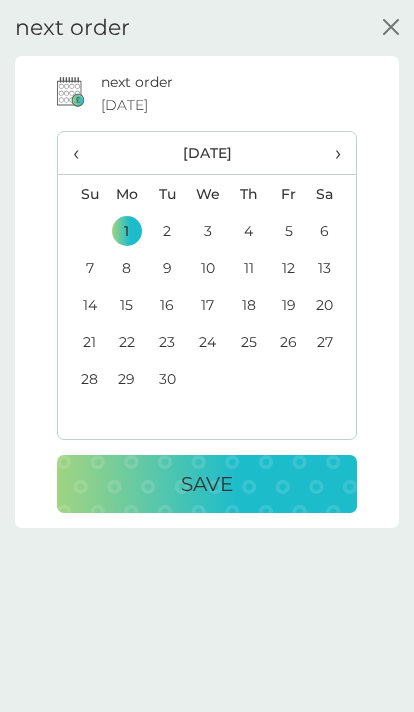 click on "Save" at bounding box center [207, 484] 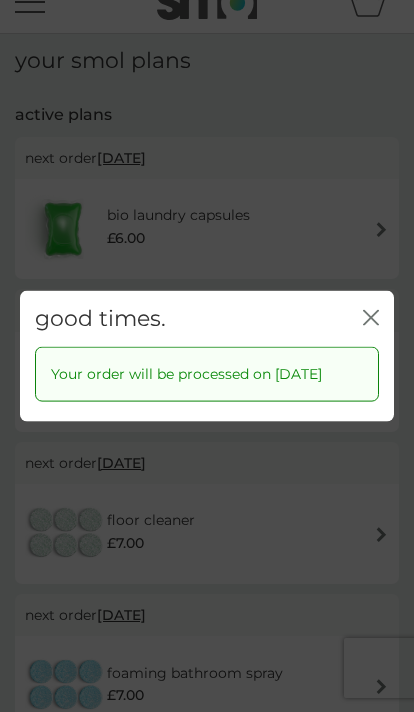 click on "close" 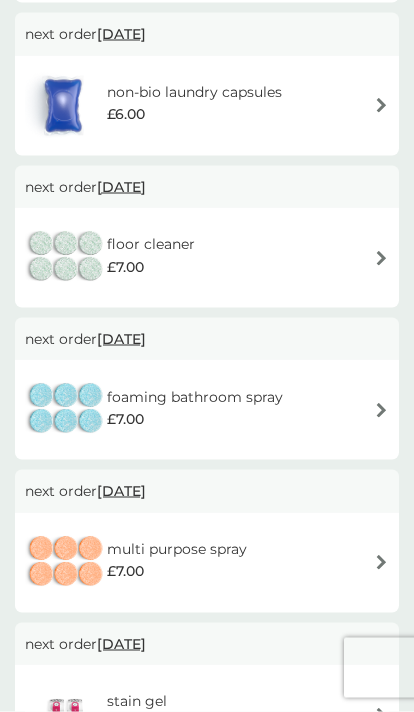 scroll, scrollTop: 0, scrollLeft: 0, axis: both 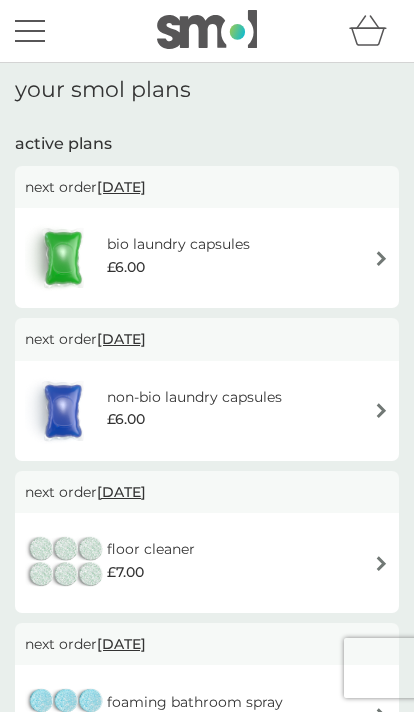click at bounding box center [30, 31] 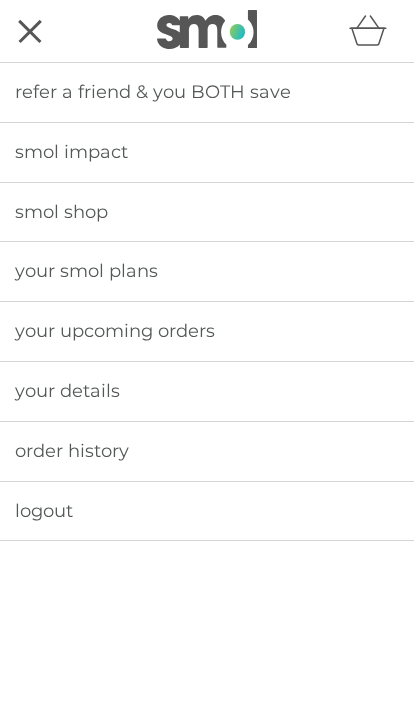 click on "order history" at bounding box center [72, 451] 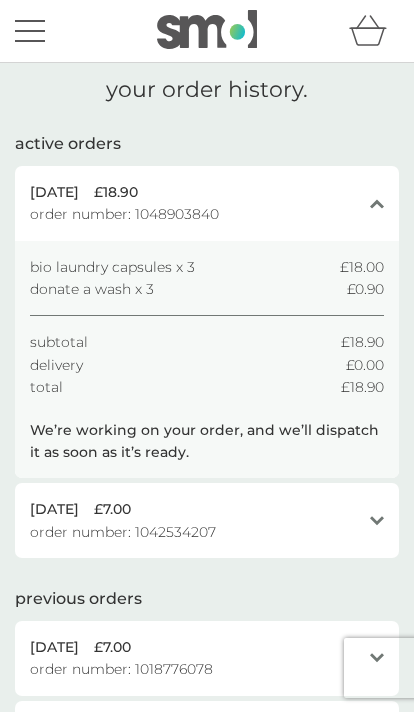 click on "3 Jul 2025 £7.00 order number:   1042534207 open" at bounding box center (207, 520) 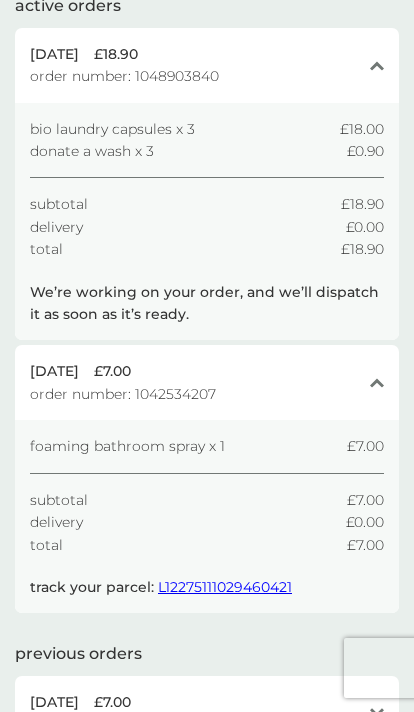 scroll, scrollTop: 0, scrollLeft: 0, axis: both 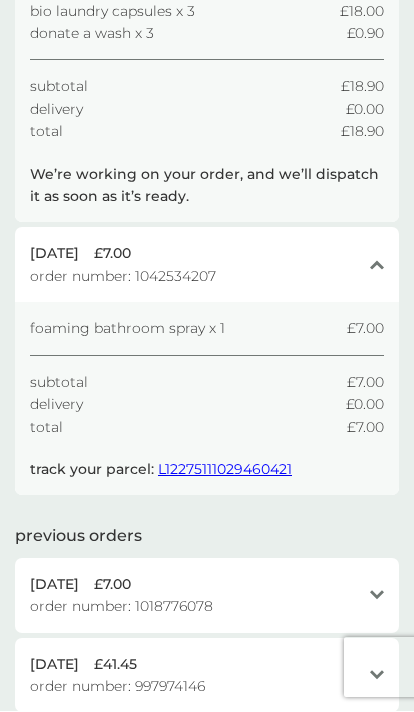click on "6 Jun 2025 £7.00 order number:   1018776078" at bounding box center [195, 596] 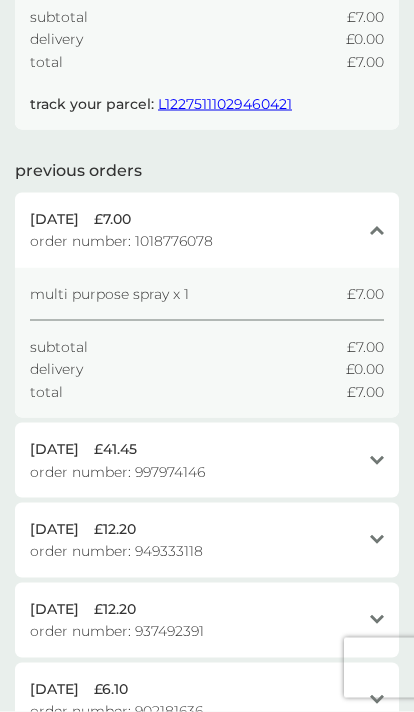 click 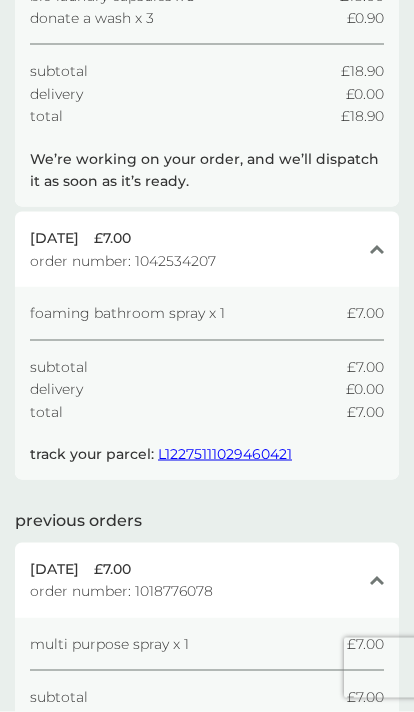 scroll, scrollTop: 0, scrollLeft: 0, axis: both 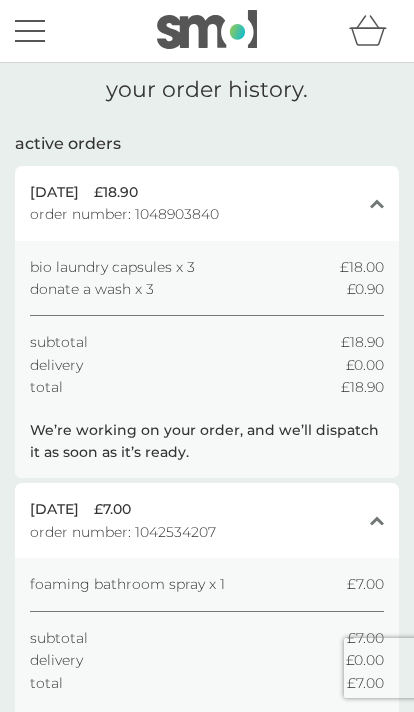 click at bounding box center (30, 21) 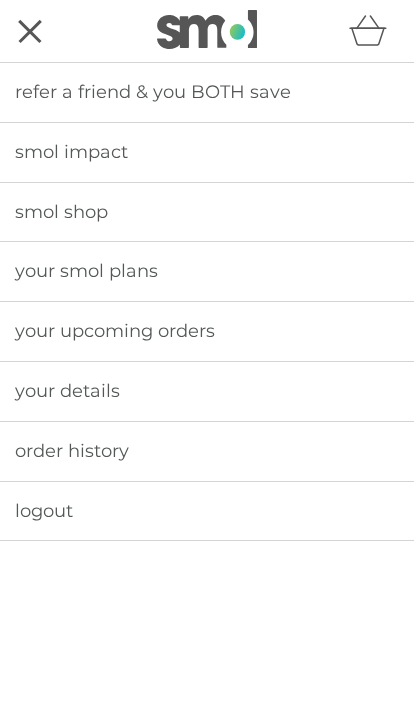 click on "your details" at bounding box center (207, 391) 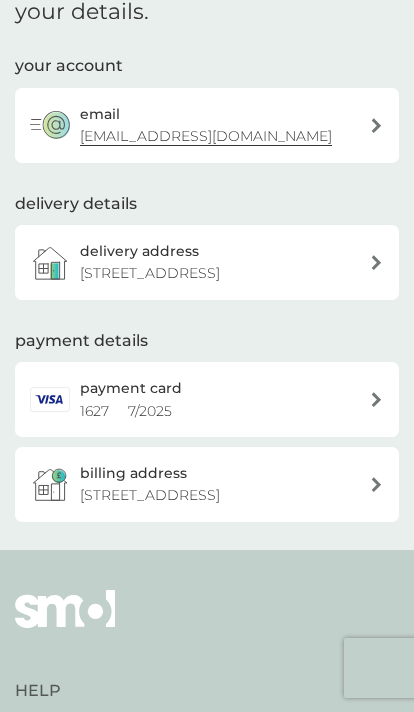scroll, scrollTop: 0, scrollLeft: 0, axis: both 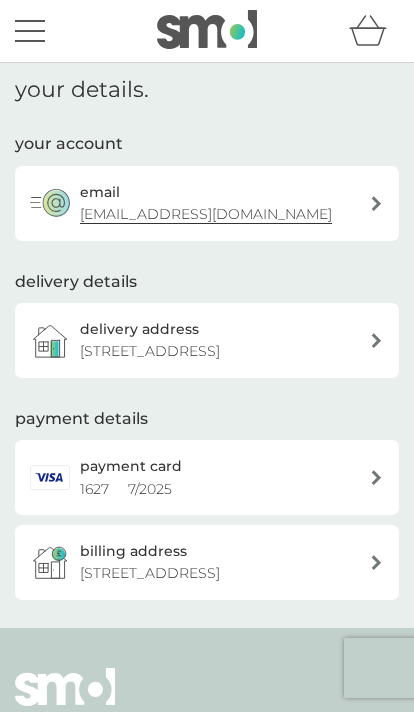 click at bounding box center [30, 31] 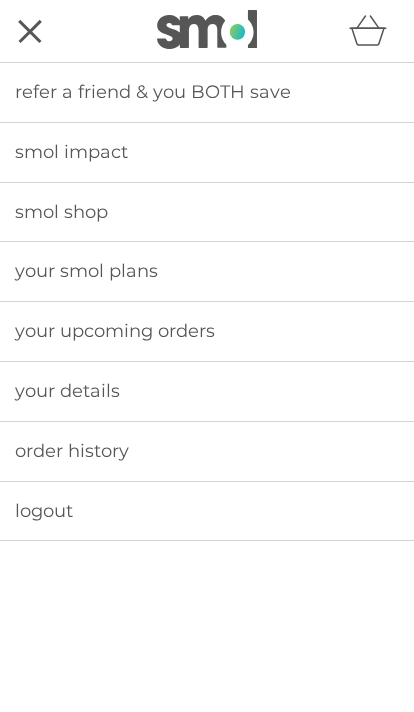 click on "your smol plans" at bounding box center [86, 271] 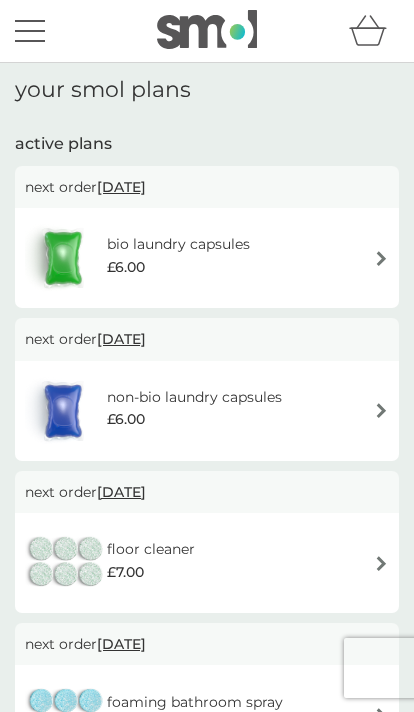 click at bounding box center (381, 258) 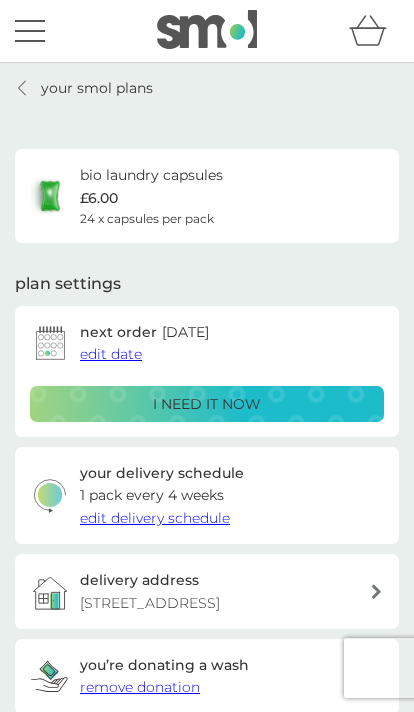 click on "edit delivery schedule" at bounding box center (155, 518) 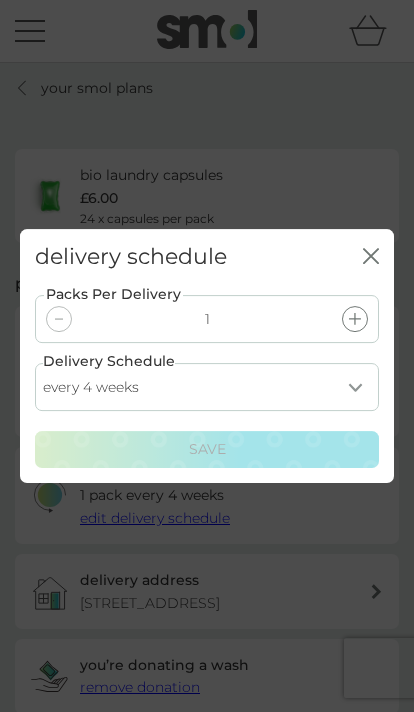 click on "every 1 week every 2 weeks every 3 weeks every 4 weeks every 5 weeks every 6 weeks every 7 weeks every 8 weeks every 9 weeks every 10 weeks every 11 weeks every 12 weeks every 13 weeks every 14 weeks every 15 weeks every 16 weeks every 17 weeks" at bounding box center (207, 388) 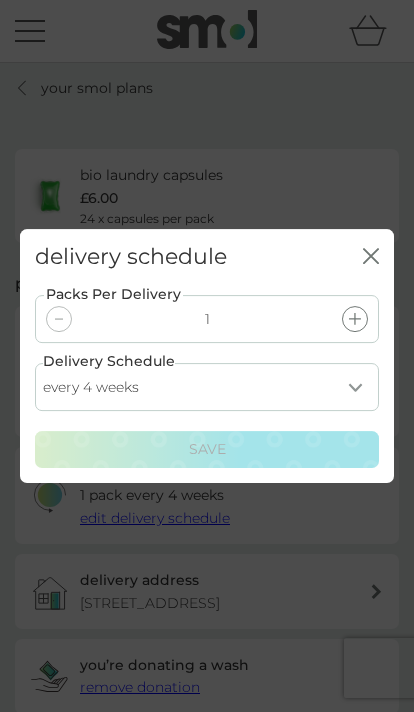 select on "35" 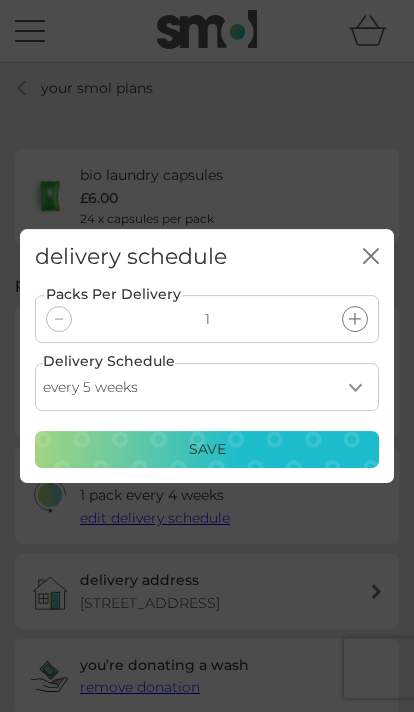 click on "Save" at bounding box center (207, 450) 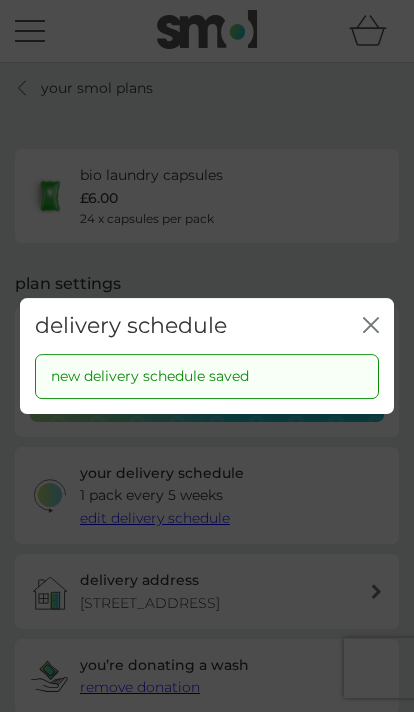click on "delivery schedule close" at bounding box center (207, 326) 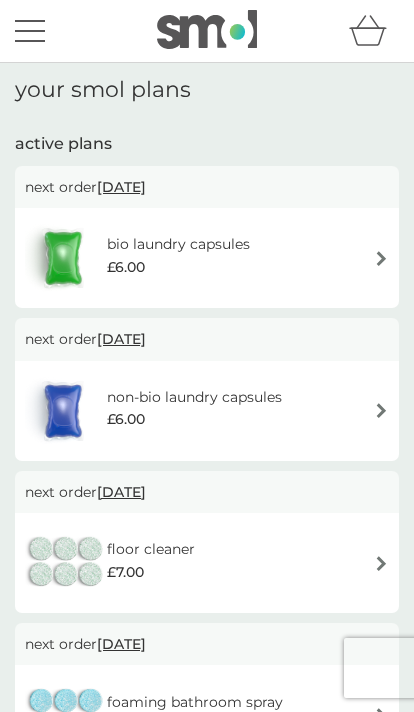 click at bounding box center (381, 410) 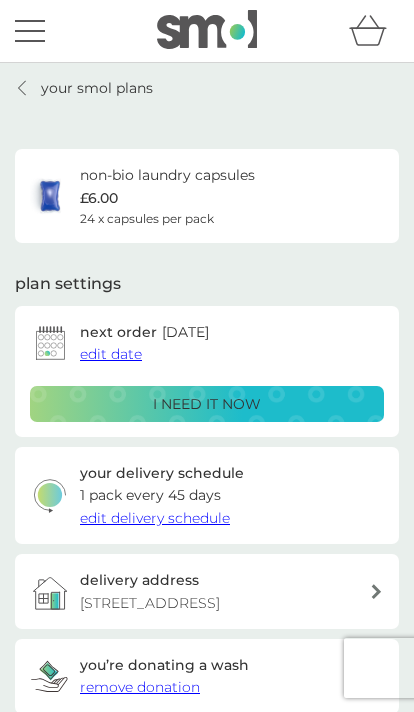 click on "edit delivery schedule" at bounding box center [155, 518] 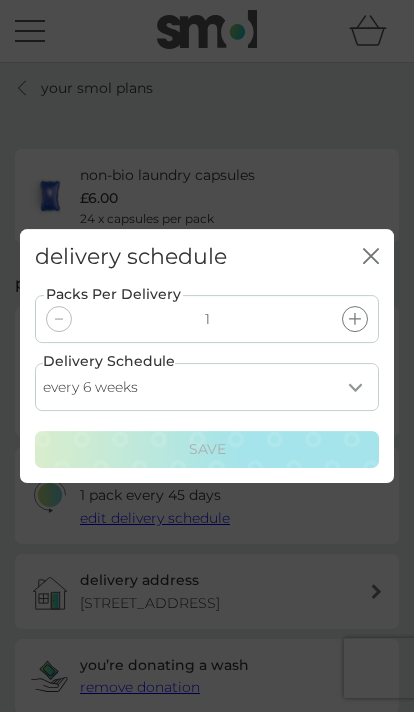 click on "every 1 week every 2 weeks every 3 weeks every 4 weeks every 5 weeks every 6 weeks every 7 weeks every 8 weeks every 9 weeks every 10 weeks every 11 weeks every 12 weeks every 13 weeks every 14 weeks every 15 weeks every 16 weeks every 17 weeks" at bounding box center [207, 388] 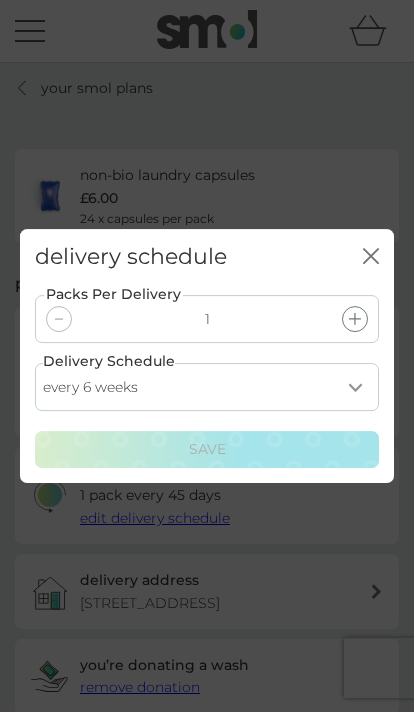 click on "close" 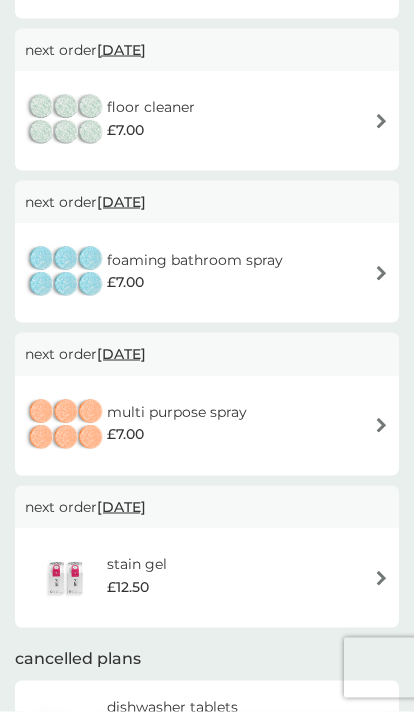 scroll, scrollTop: 0, scrollLeft: 0, axis: both 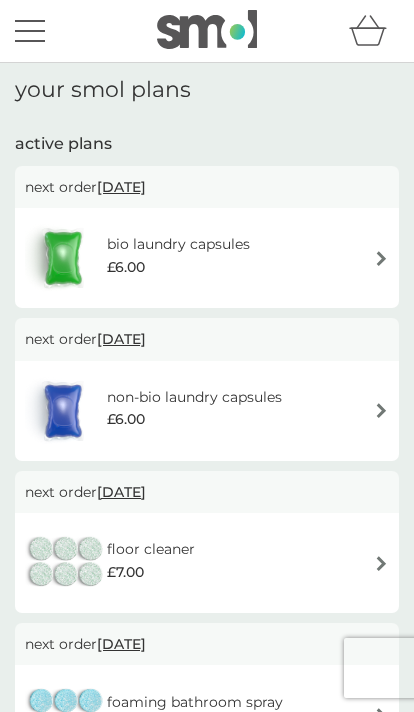 click at bounding box center [30, 31] 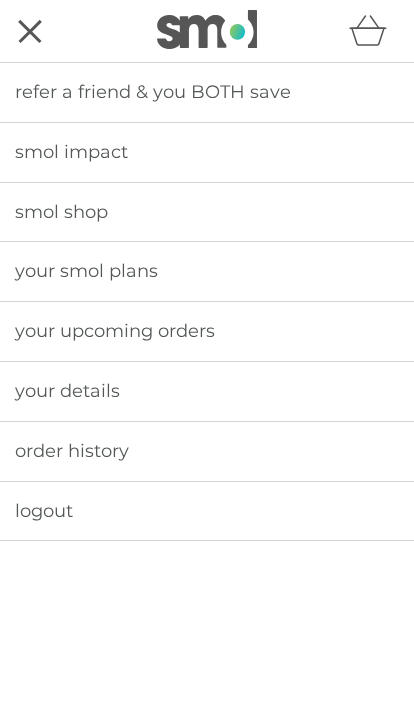 click on "smol shop" at bounding box center (61, 212) 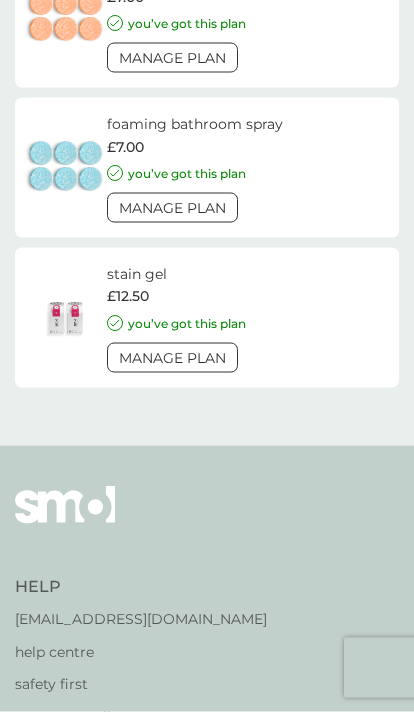 scroll, scrollTop: 3337, scrollLeft: 0, axis: vertical 